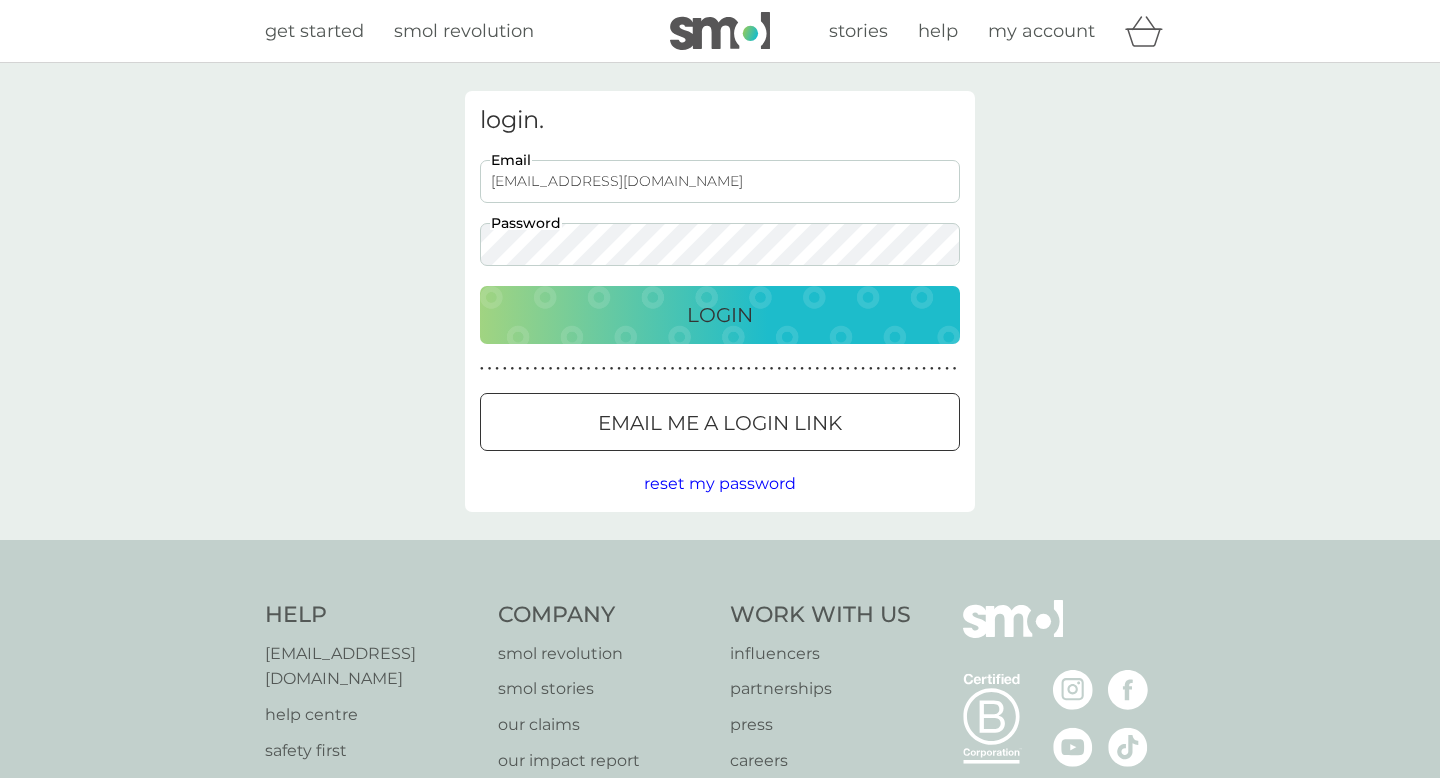 scroll, scrollTop: 0, scrollLeft: 0, axis: both 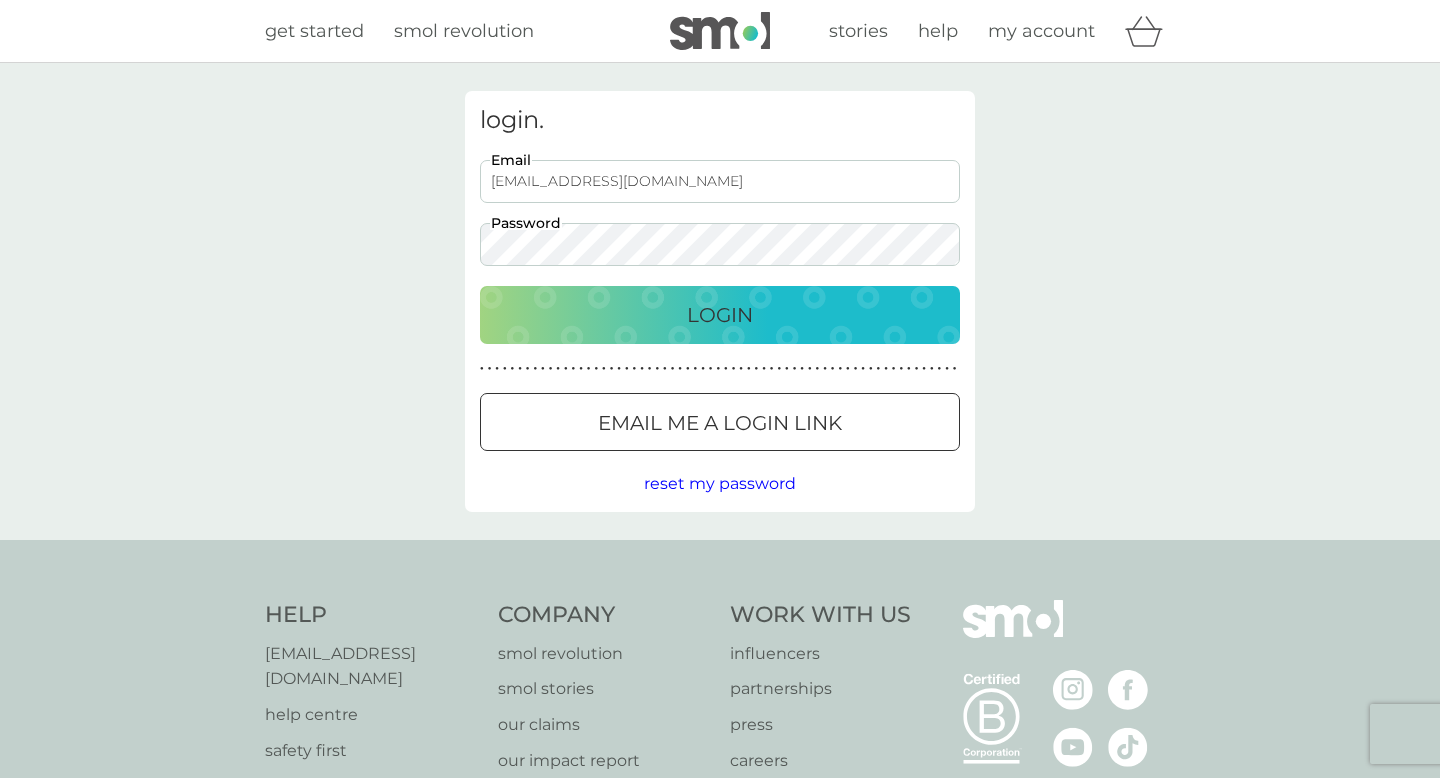 click on "Login" at bounding box center (720, 315) 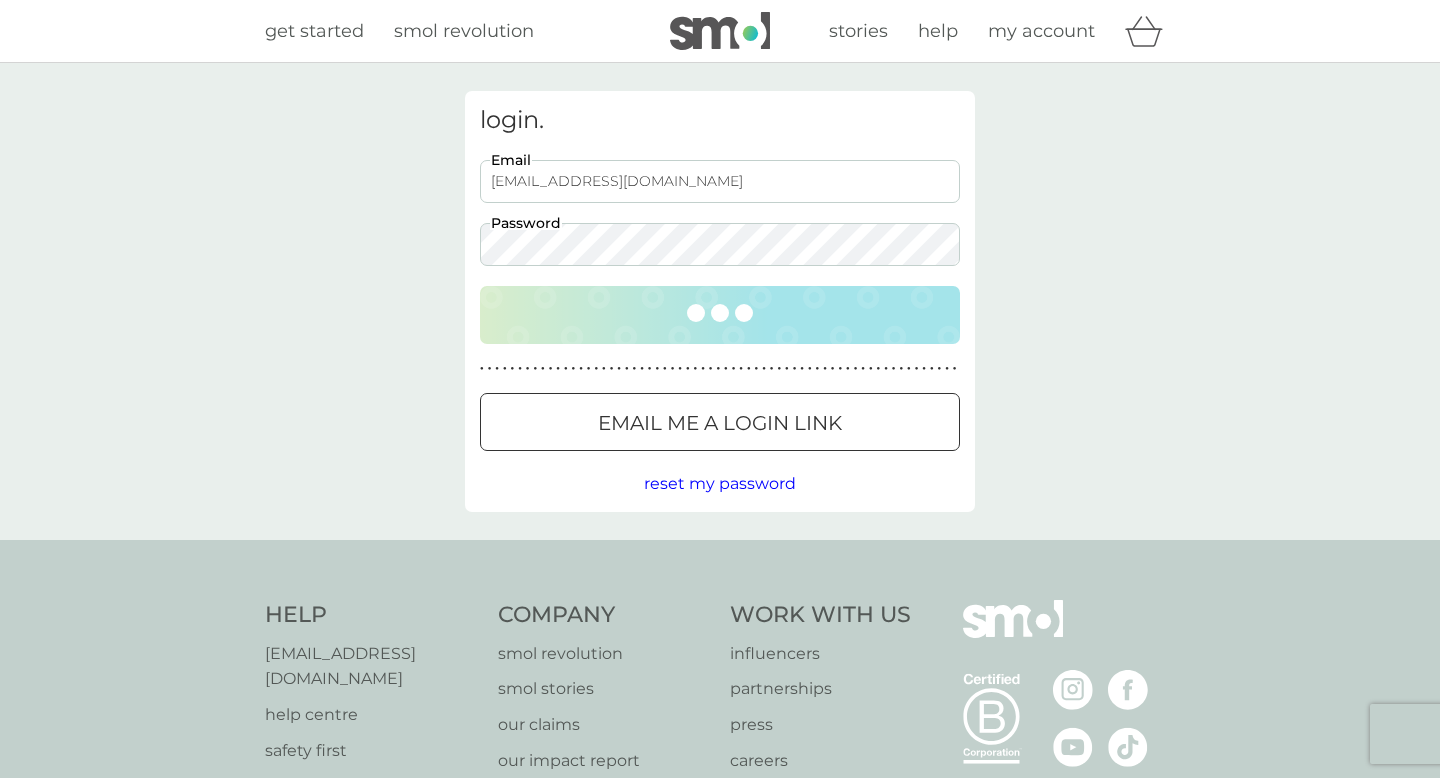scroll, scrollTop: 0, scrollLeft: 0, axis: both 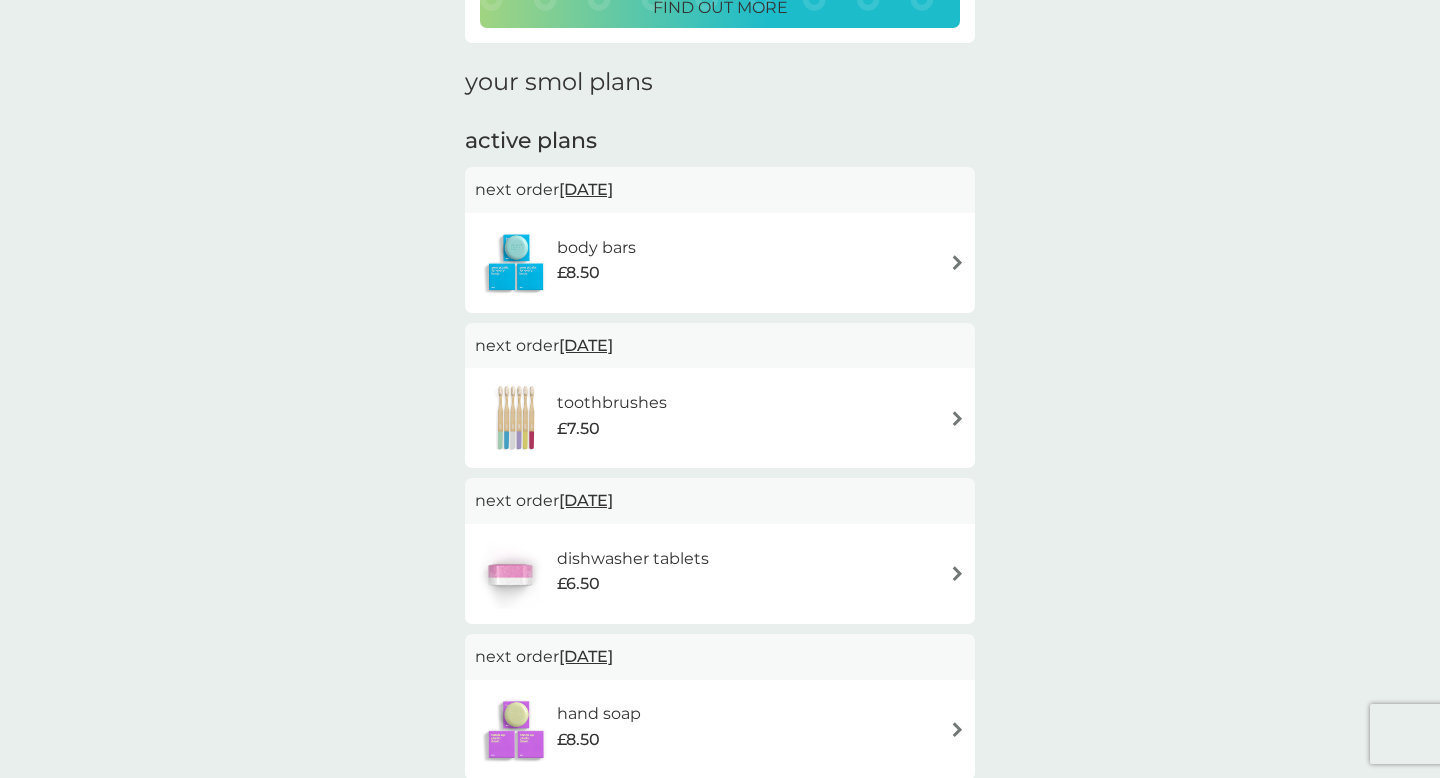 click on "body bars £8.50" at bounding box center (720, 263) 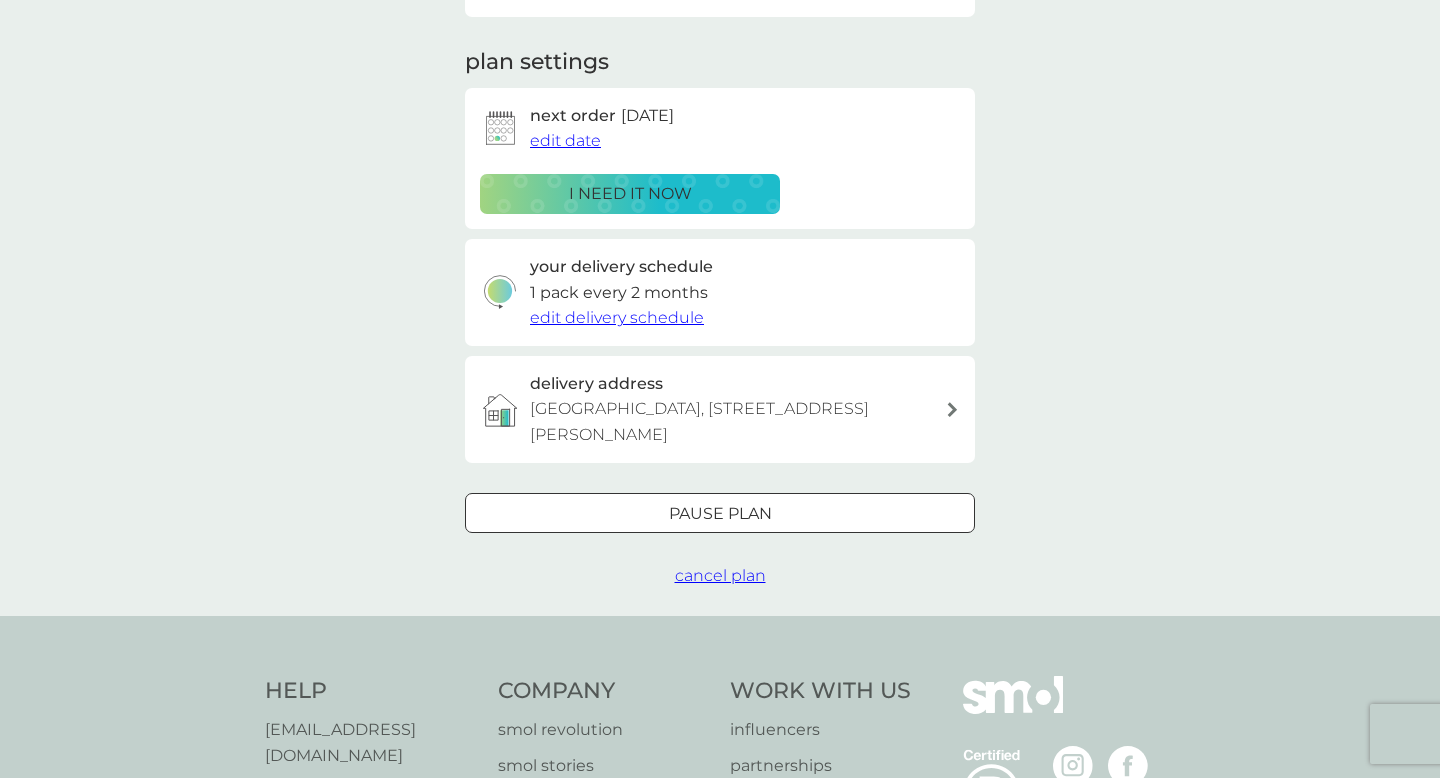 scroll, scrollTop: 0, scrollLeft: 0, axis: both 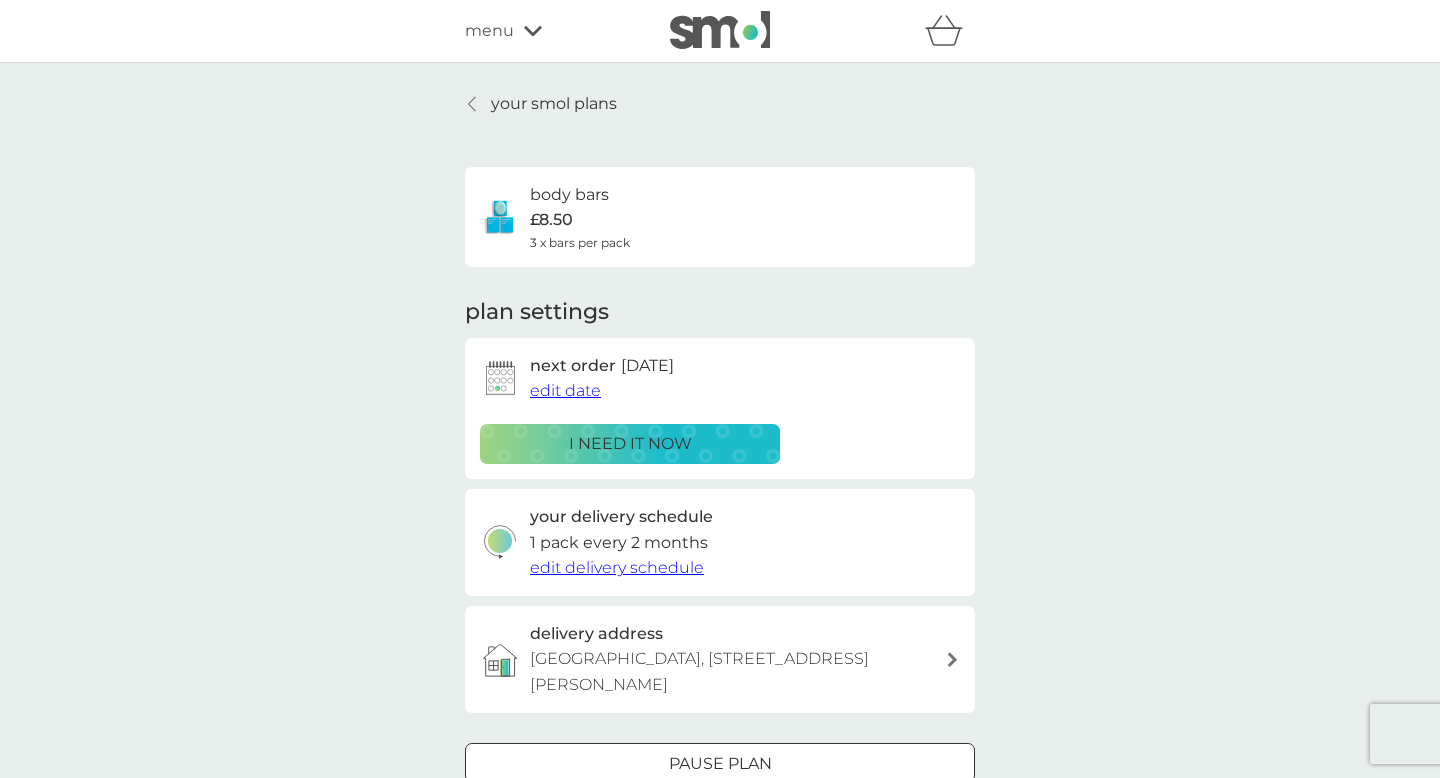 click on "i need it now" at bounding box center (630, 444) 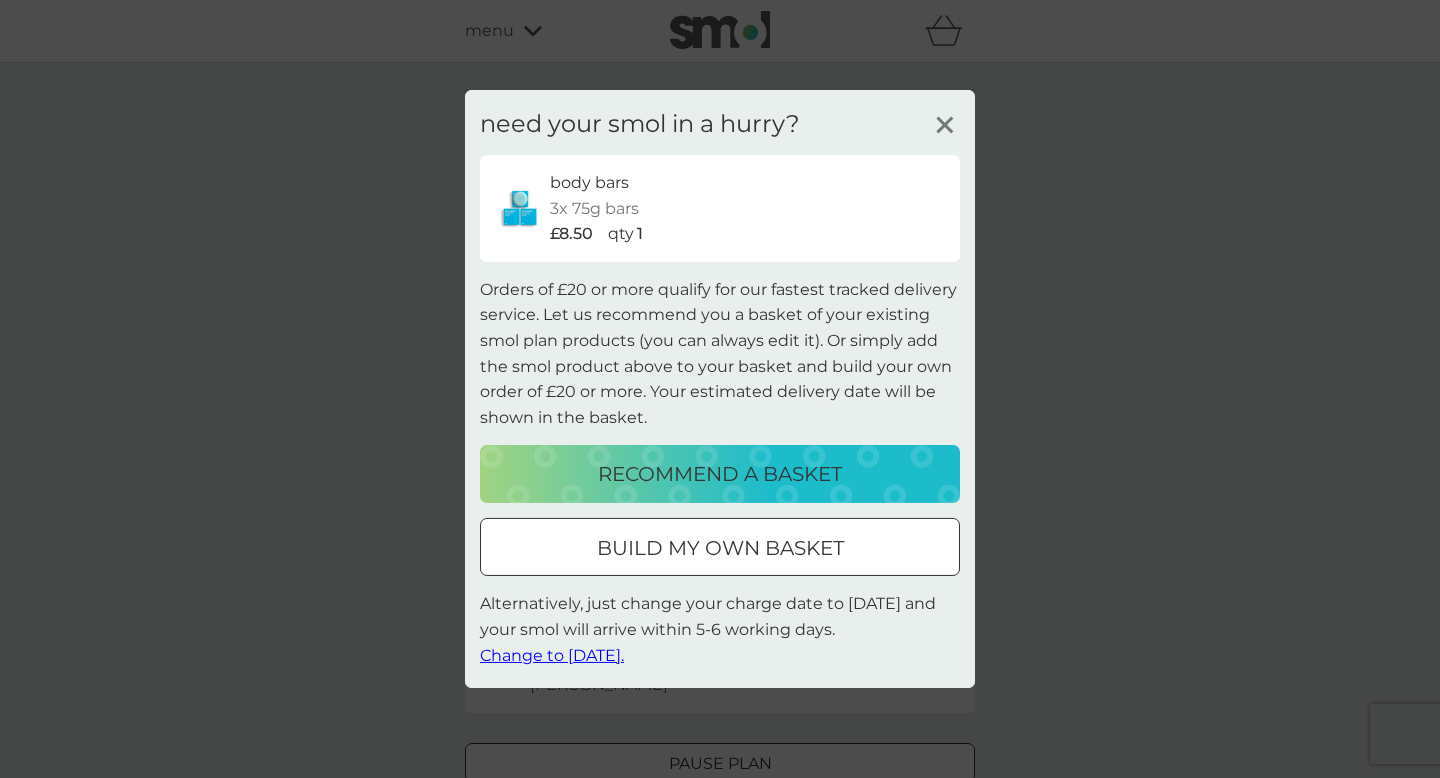 click on "Change to tomorrow." at bounding box center [552, 654] 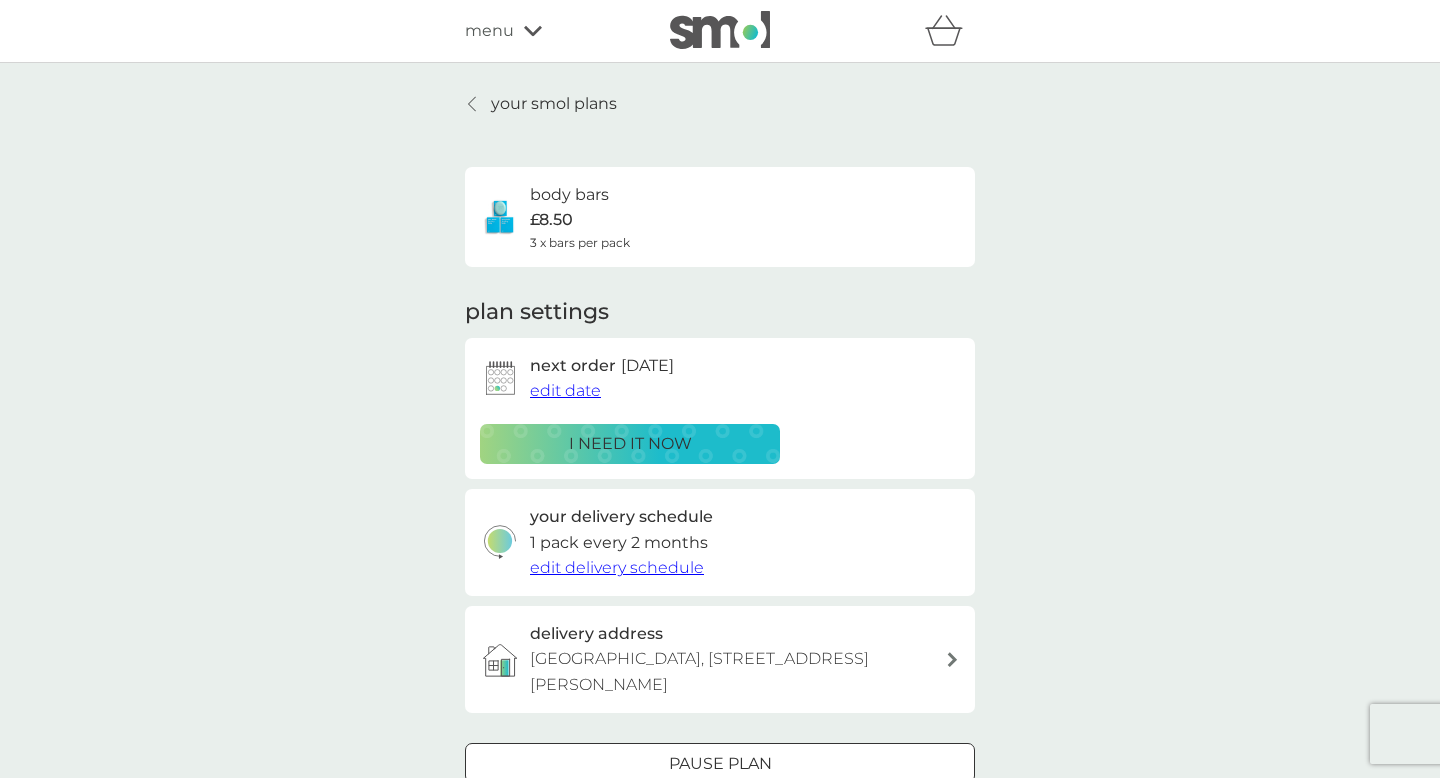 click on "your smol plans" at bounding box center [541, 104] 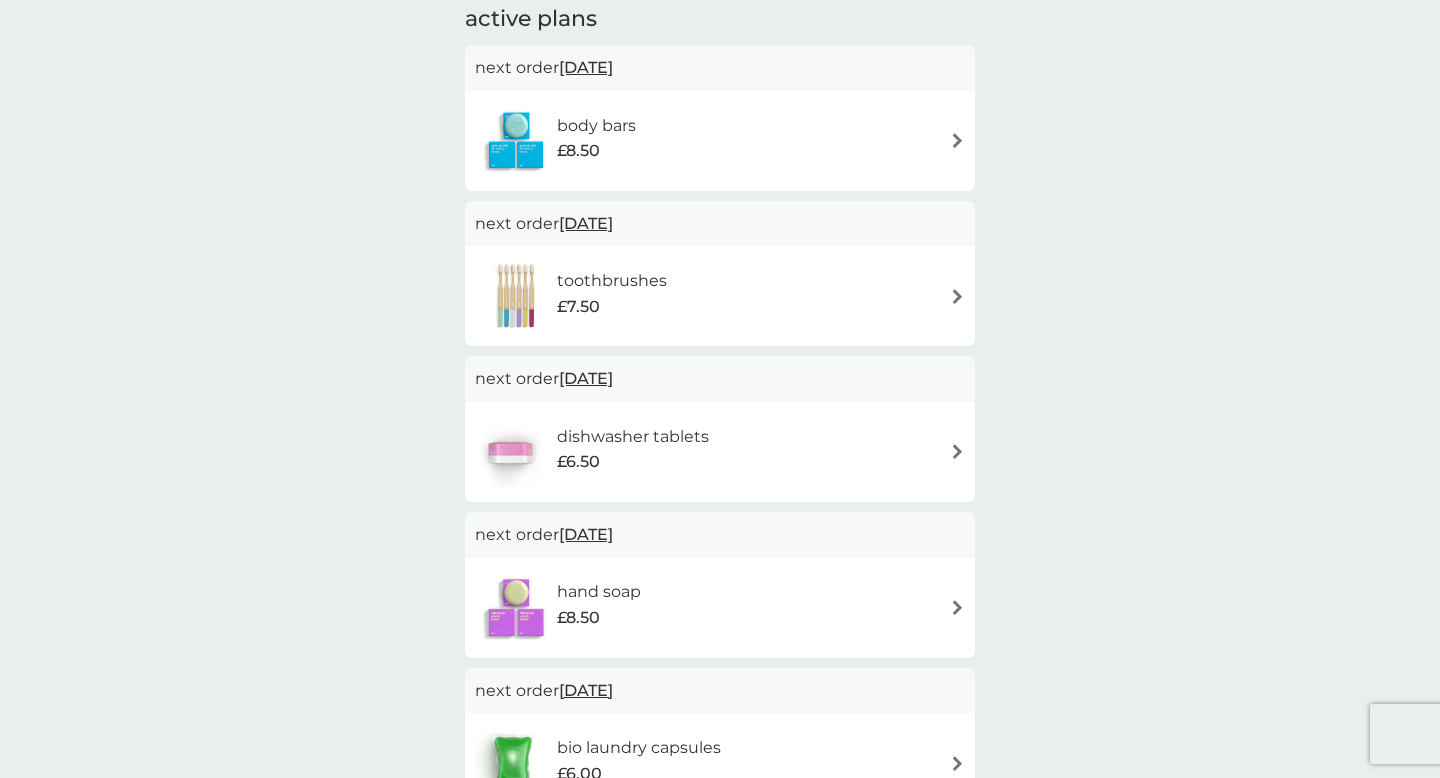 scroll, scrollTop: 378, scrollLeft: 0, axis: vertical 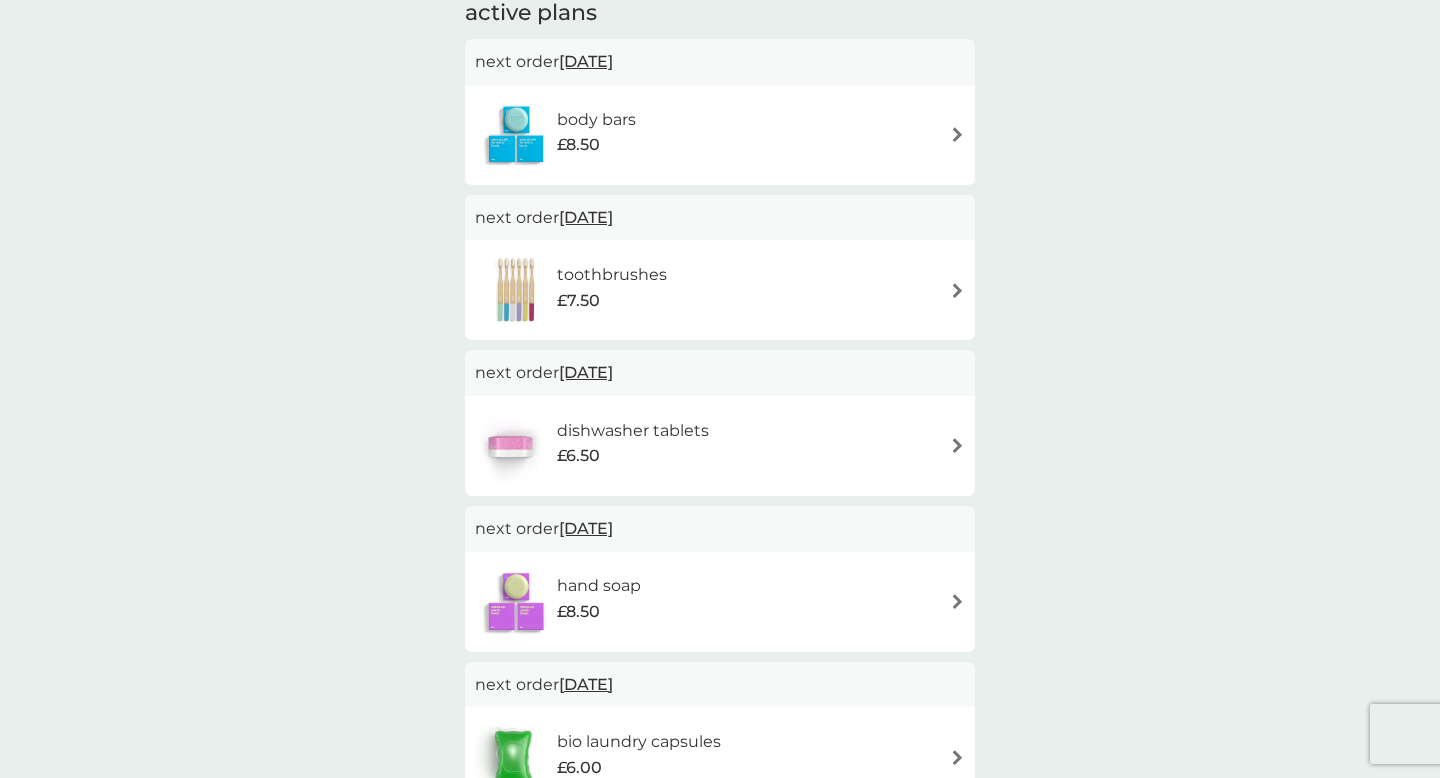 click on "toothbrushes £7.50" at bounding box center [720, 290] 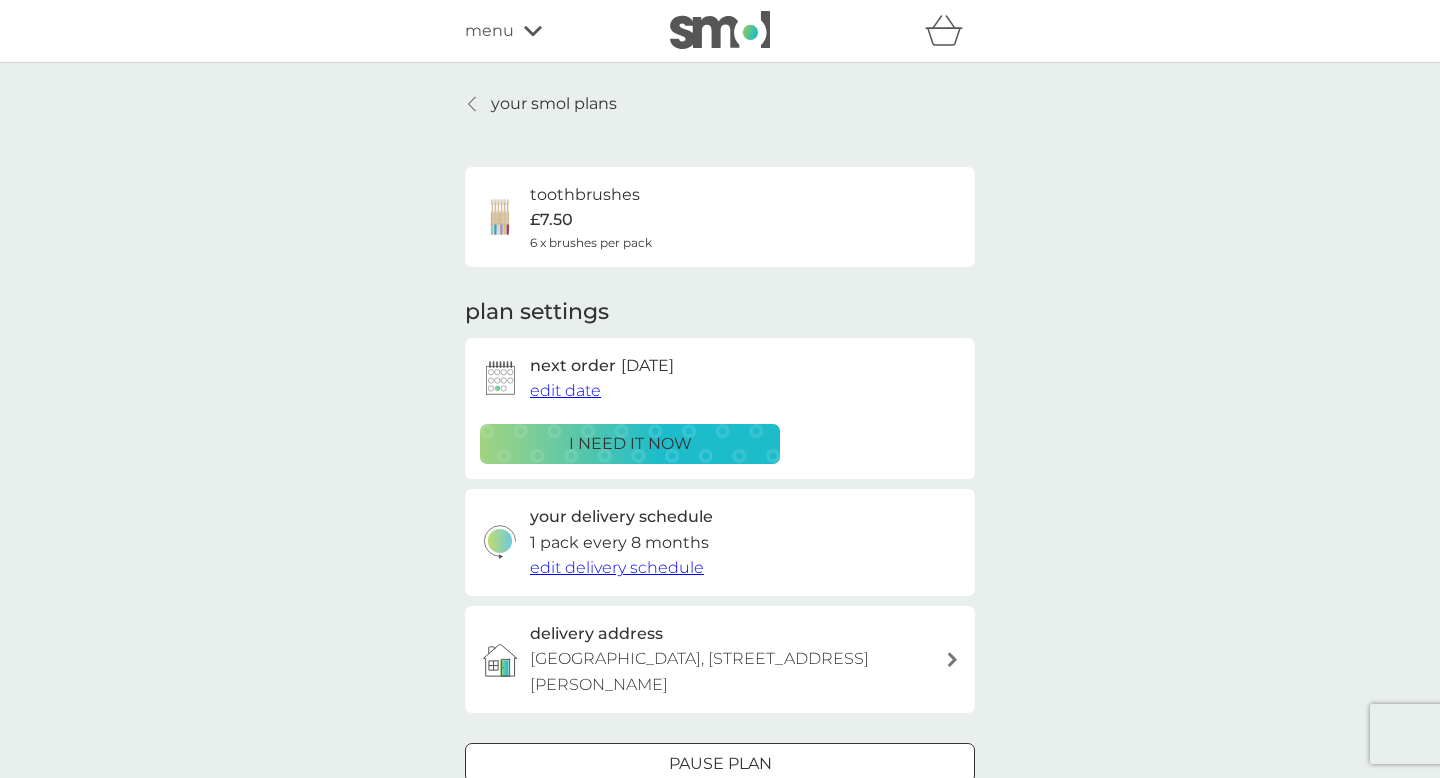 click on "edit date" at bounding box center (565, 390) 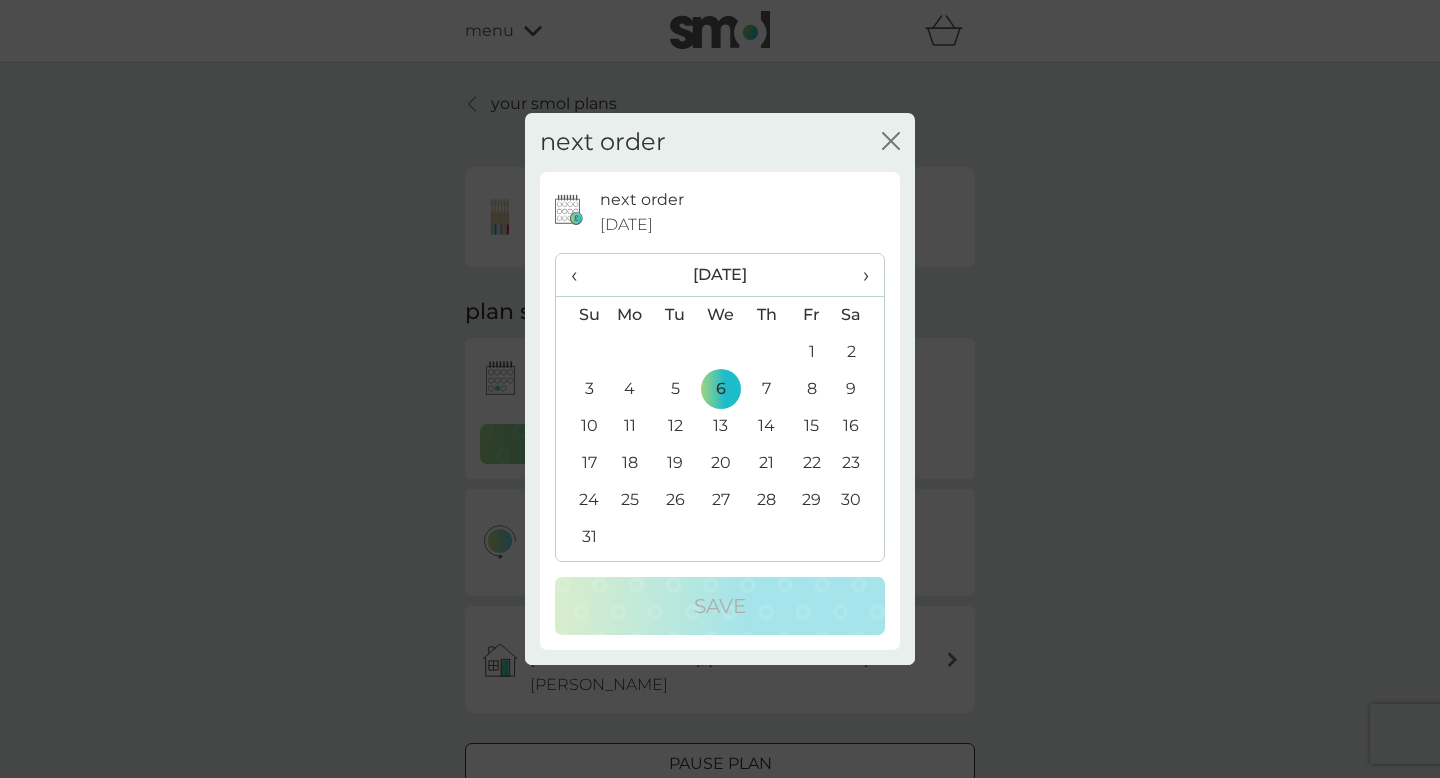click on "‹" at bounding box center [581, 275] 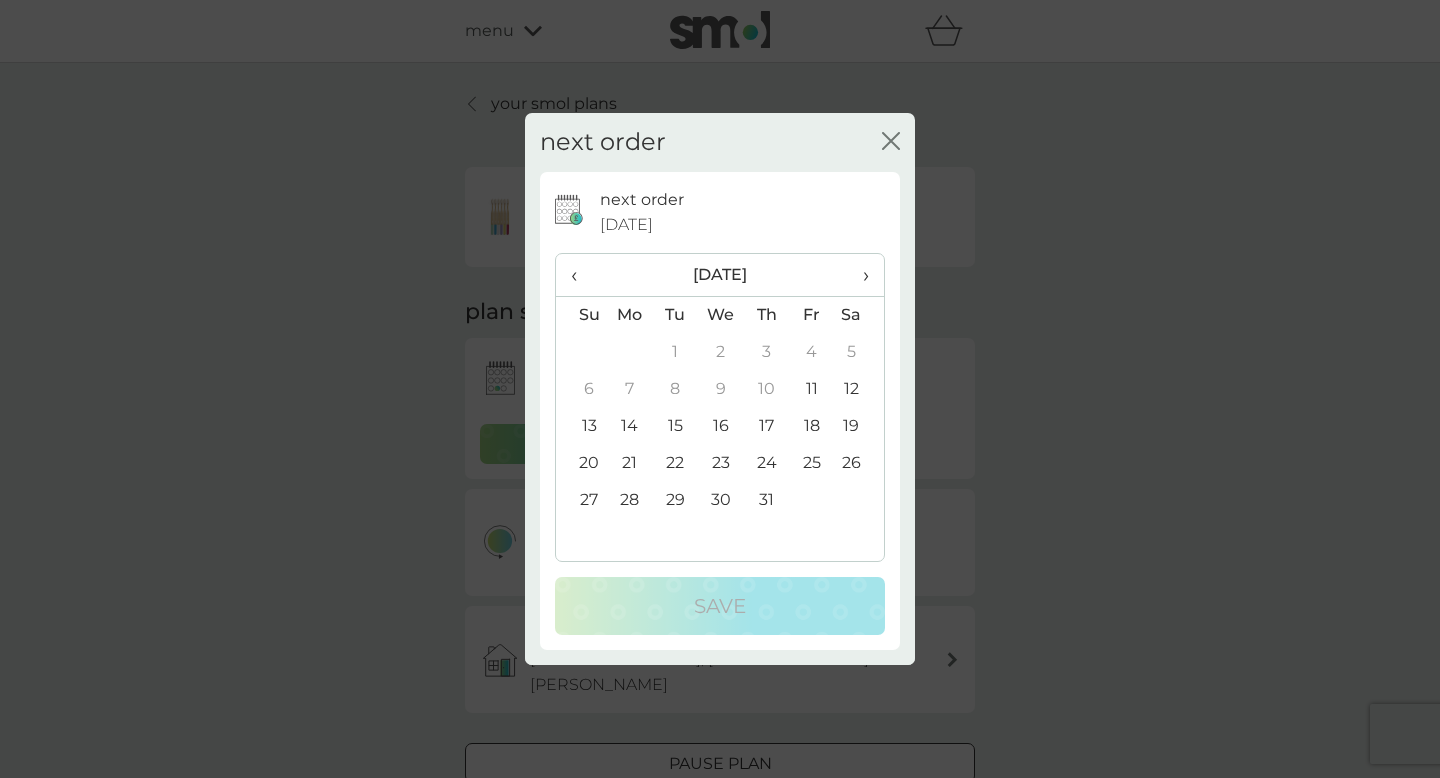 click on "28" at bounding box center [630, 500] 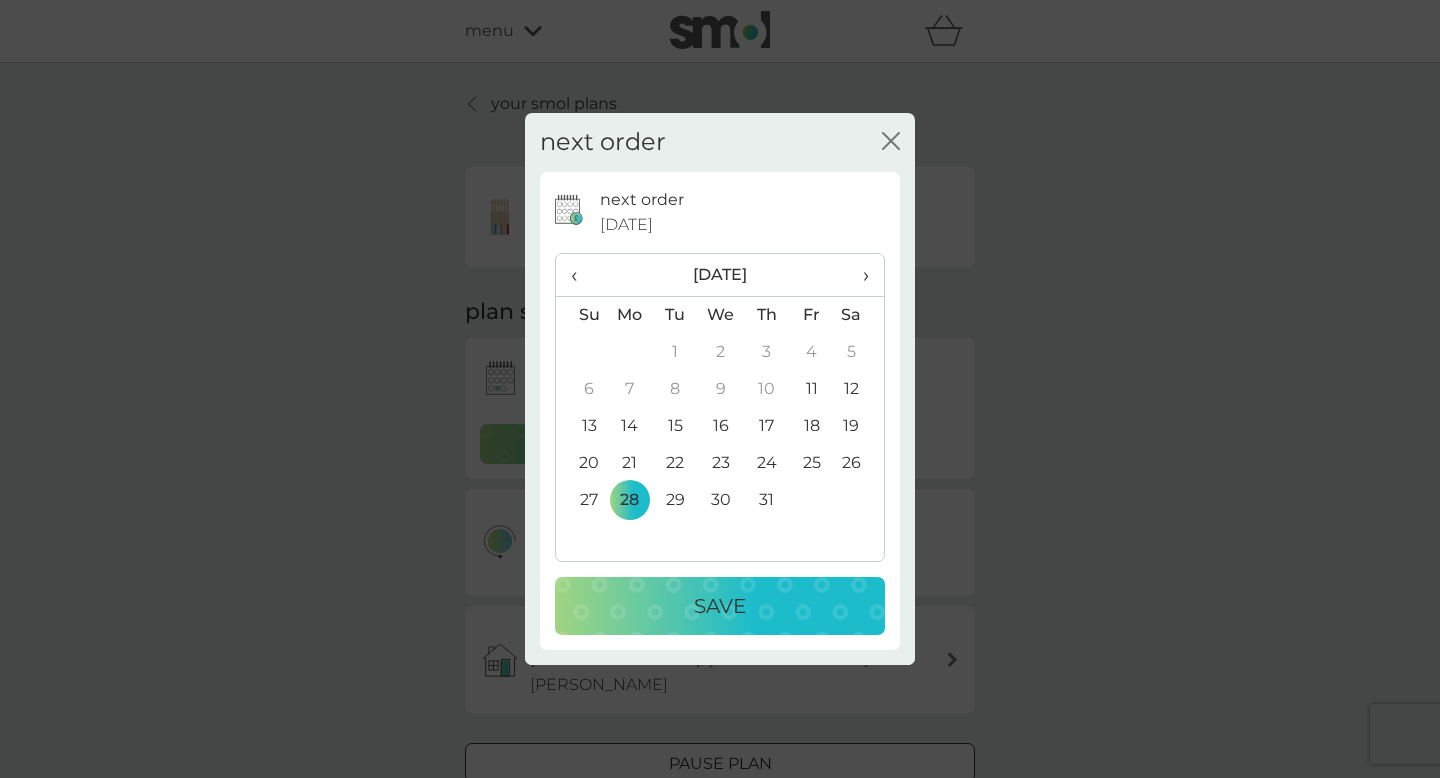 click on "Save" at bounding box center (720, 606) 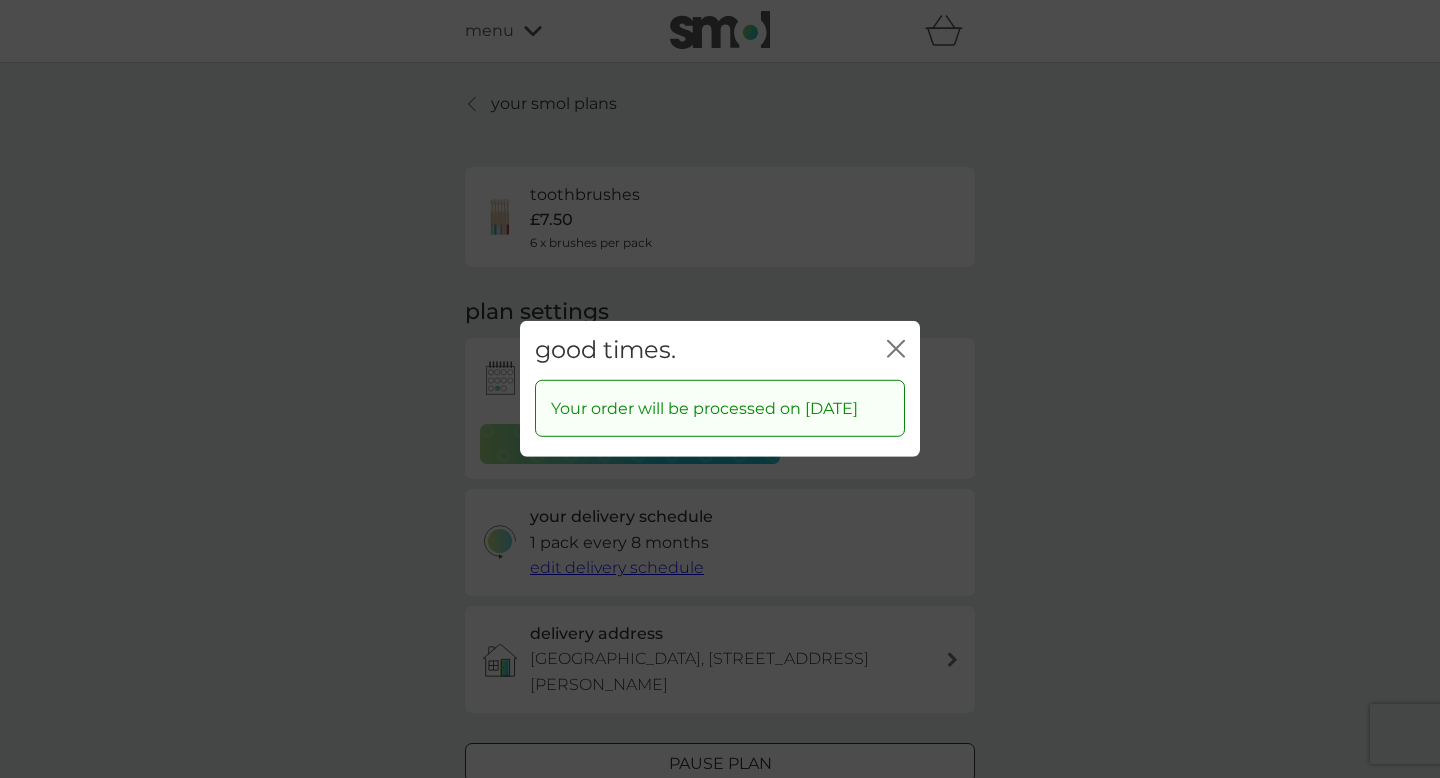 click on "close" 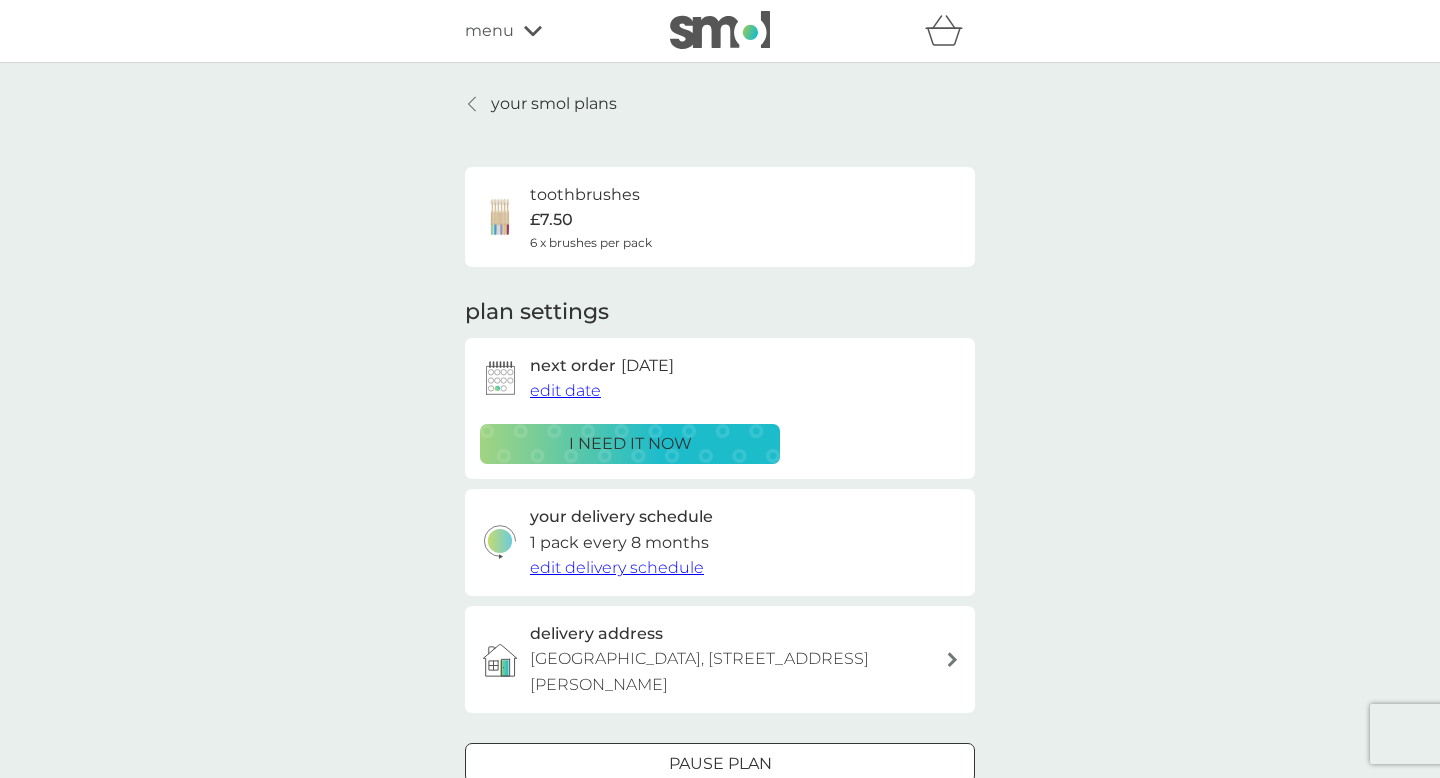 click on "your smol plans" at bounding box center (541, 104) 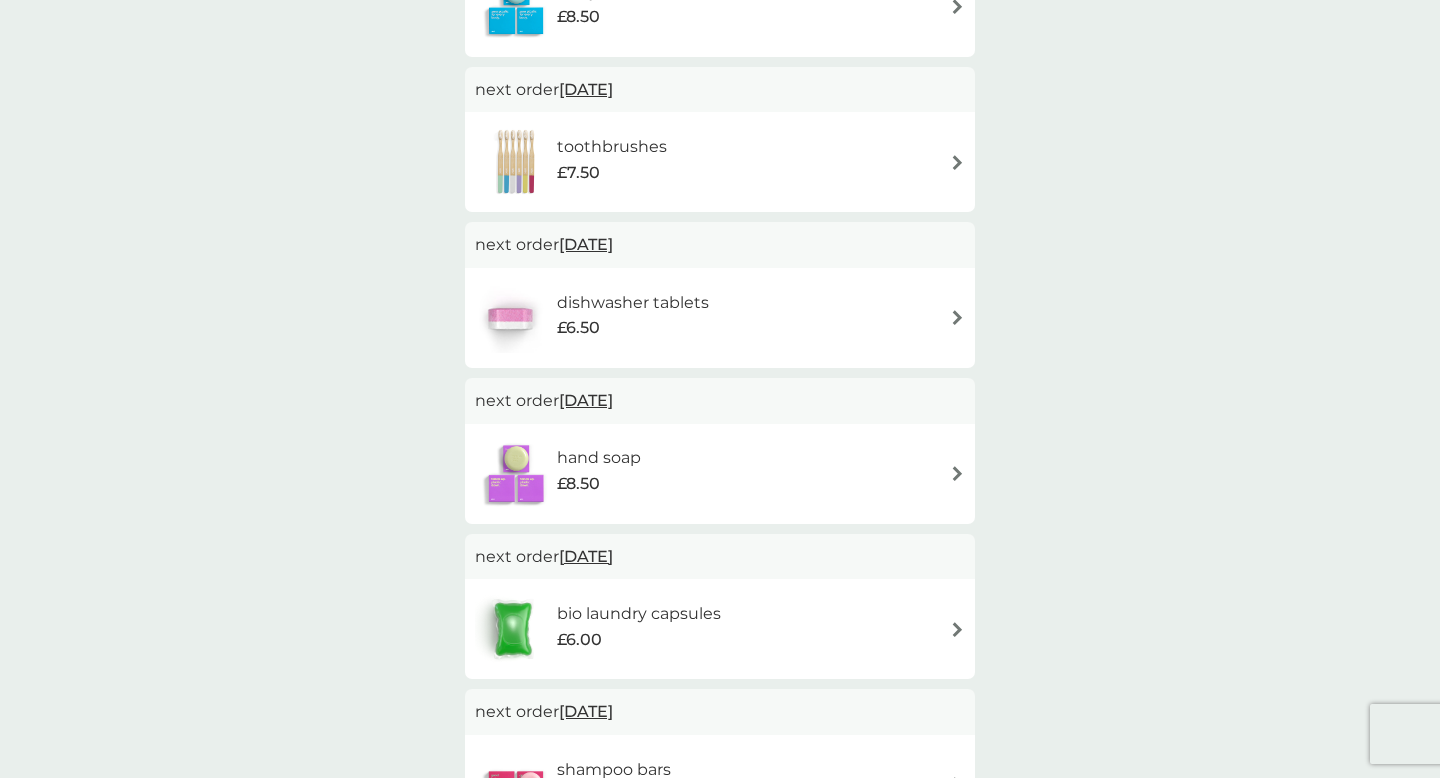 scroll, scrollTop: 508, scrollLeft: 0, axis: vertical 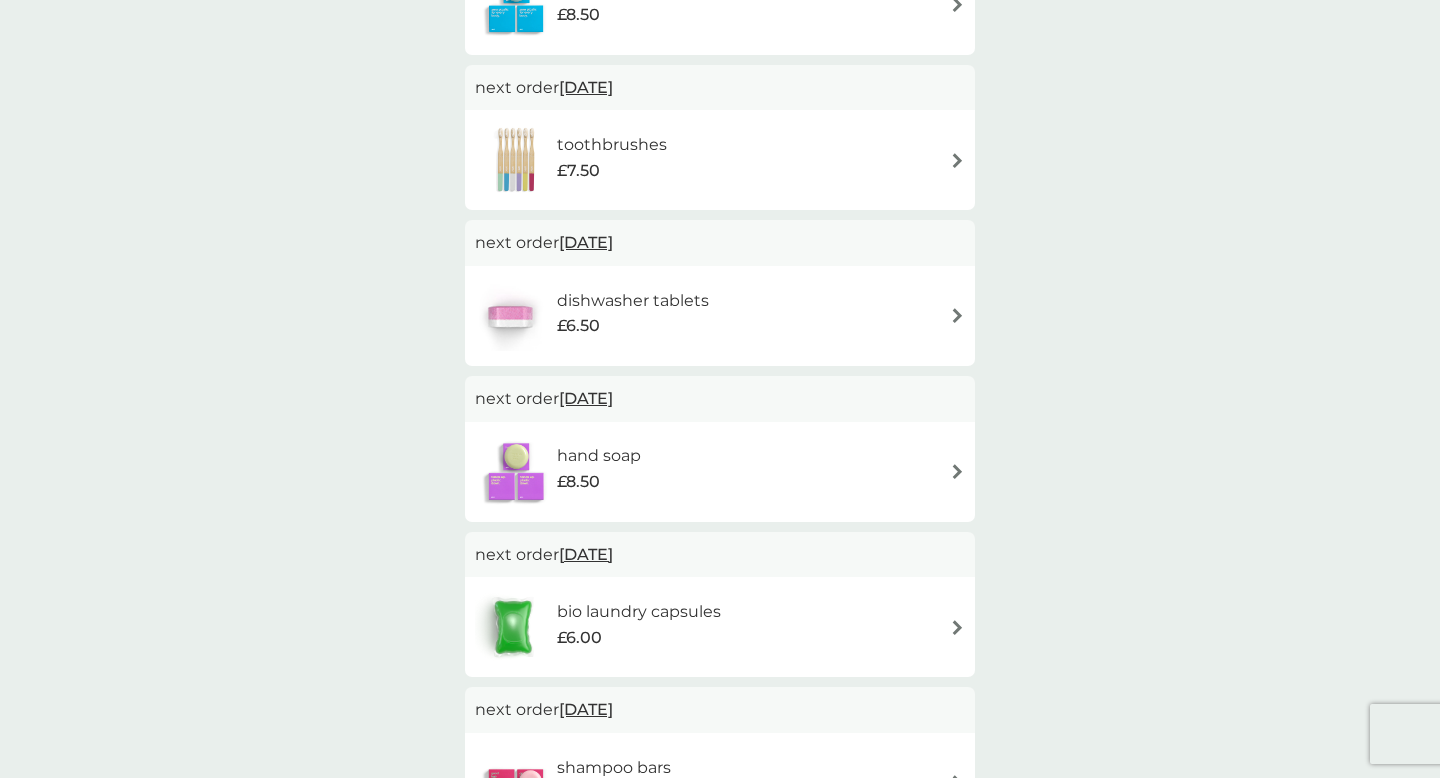 click at bounding box center [957, 471] 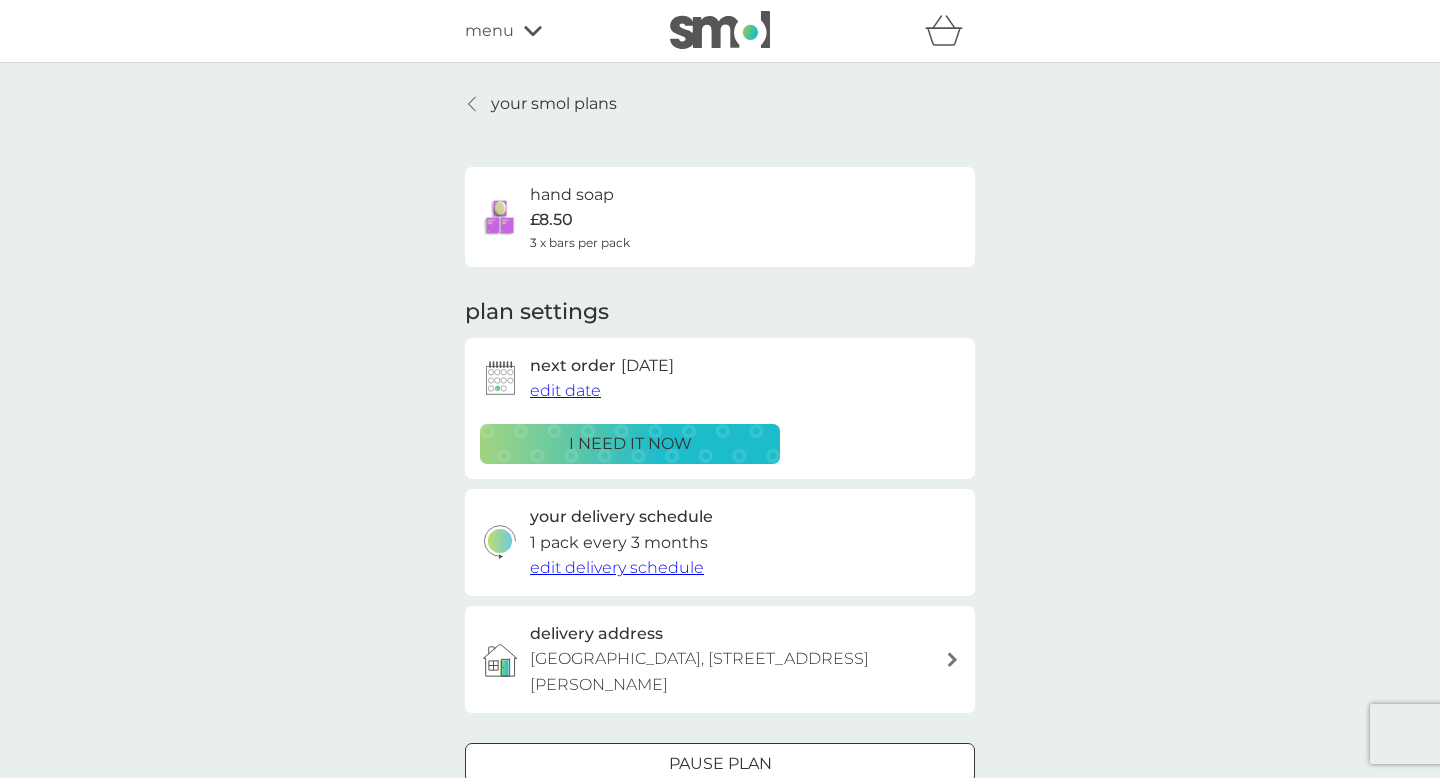 click on "edit date" at bounding box center [565, 390] 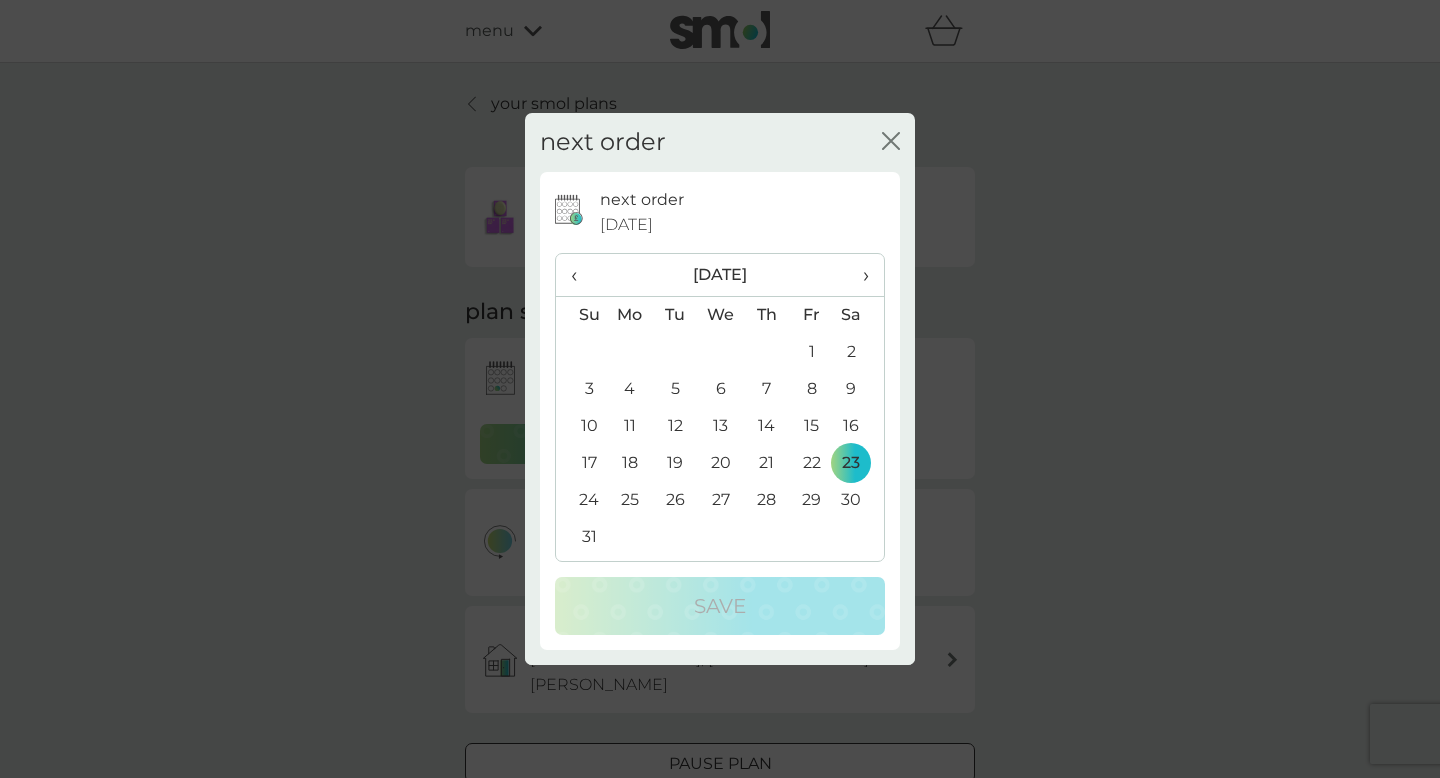 click on "‹" at bounding box center (581, 275) 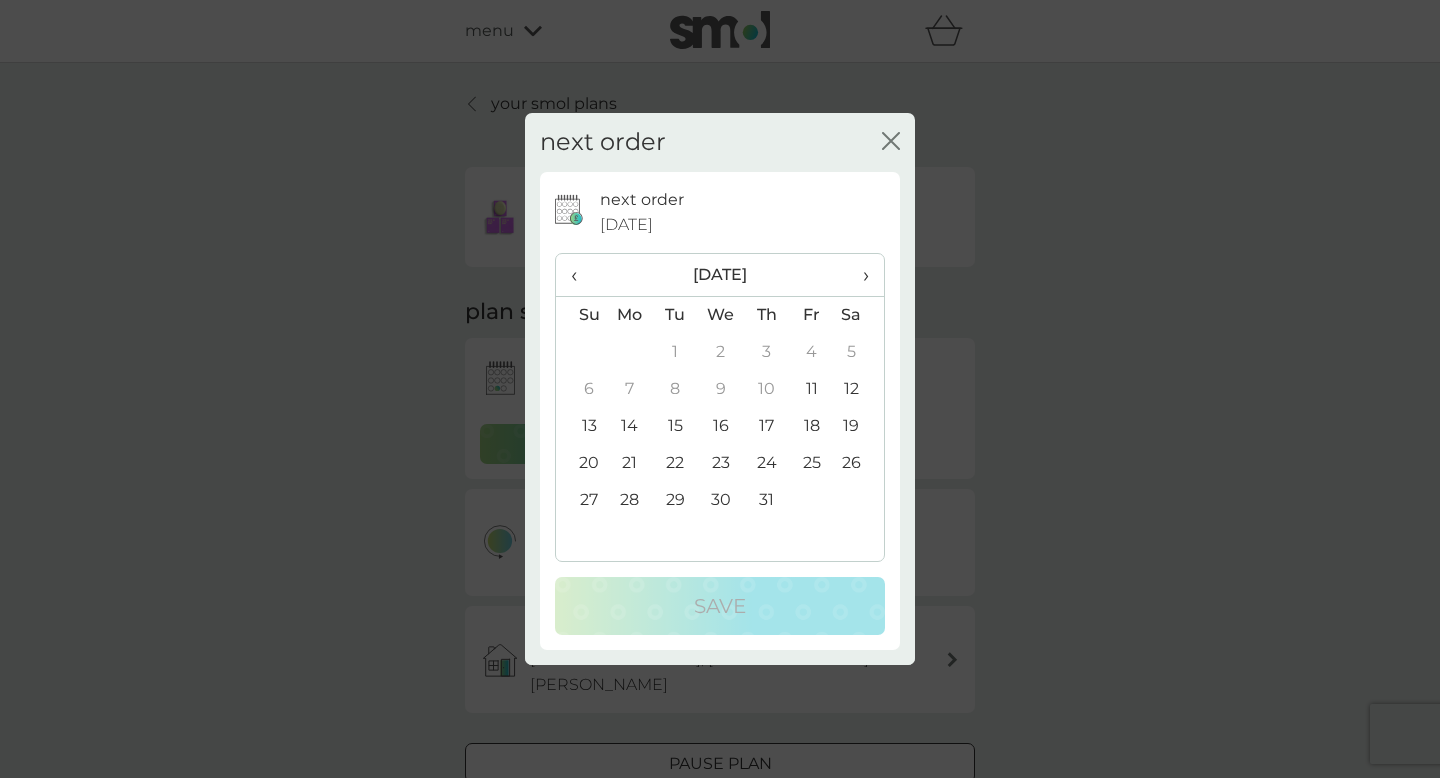 click on "31" at bounding box center [766, 500] 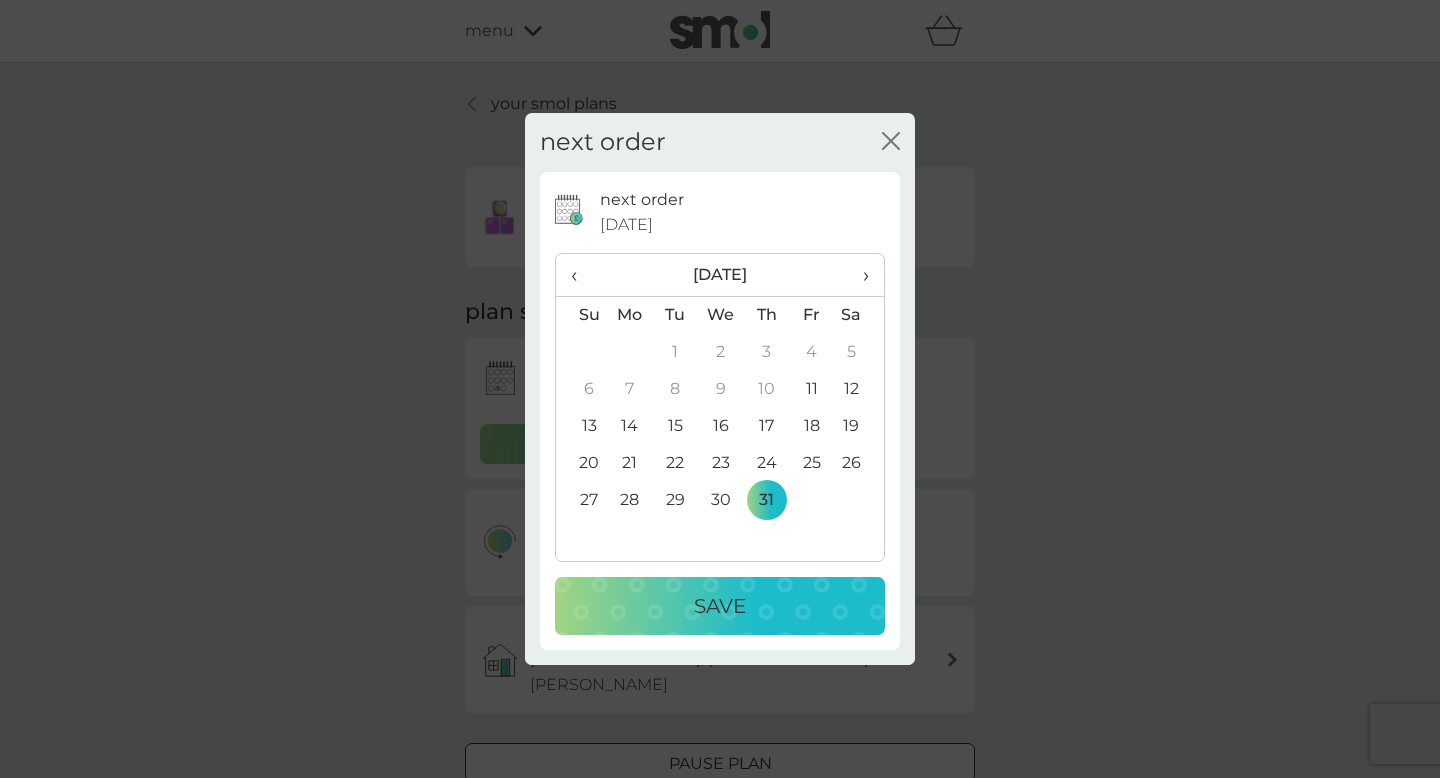 click on "Save" at bounding box center [720, 606] 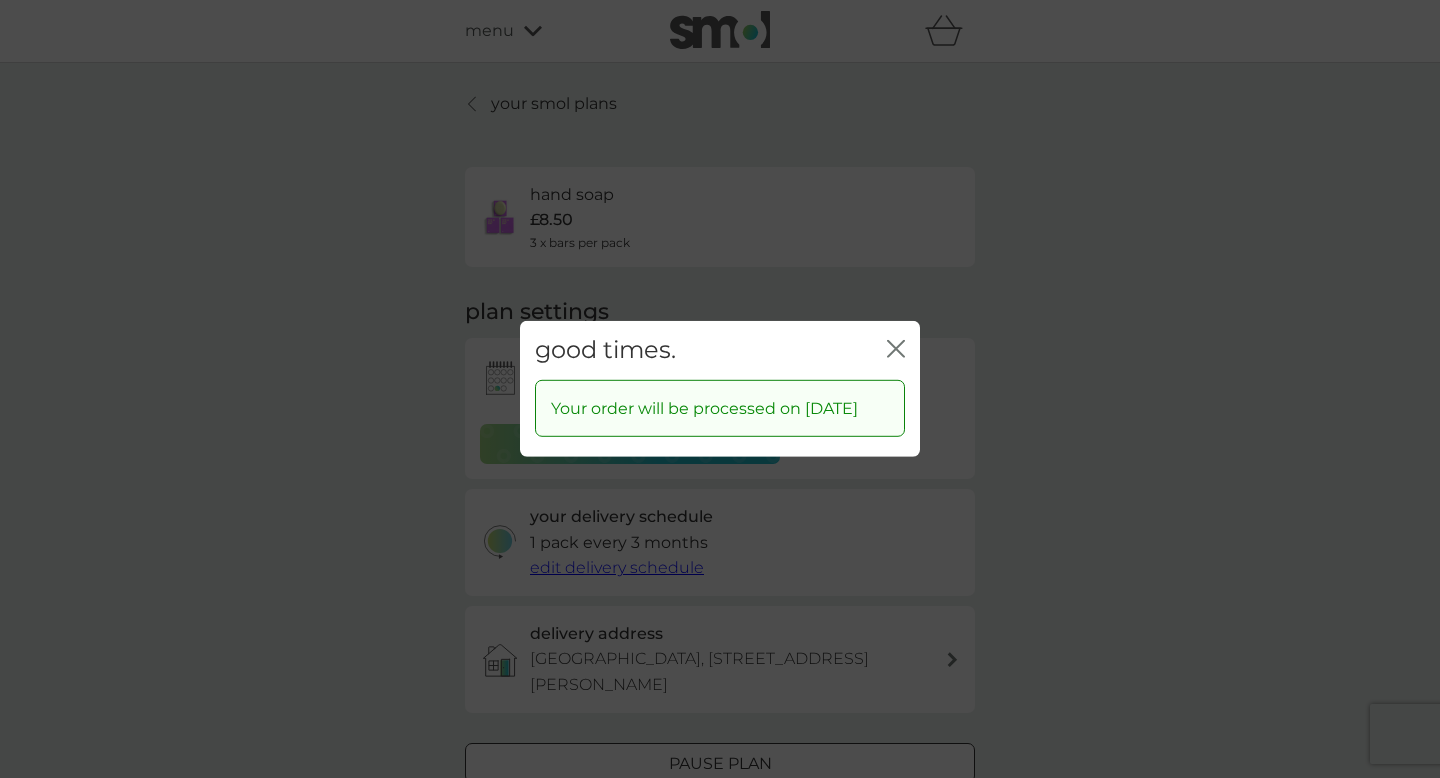 click on "close" 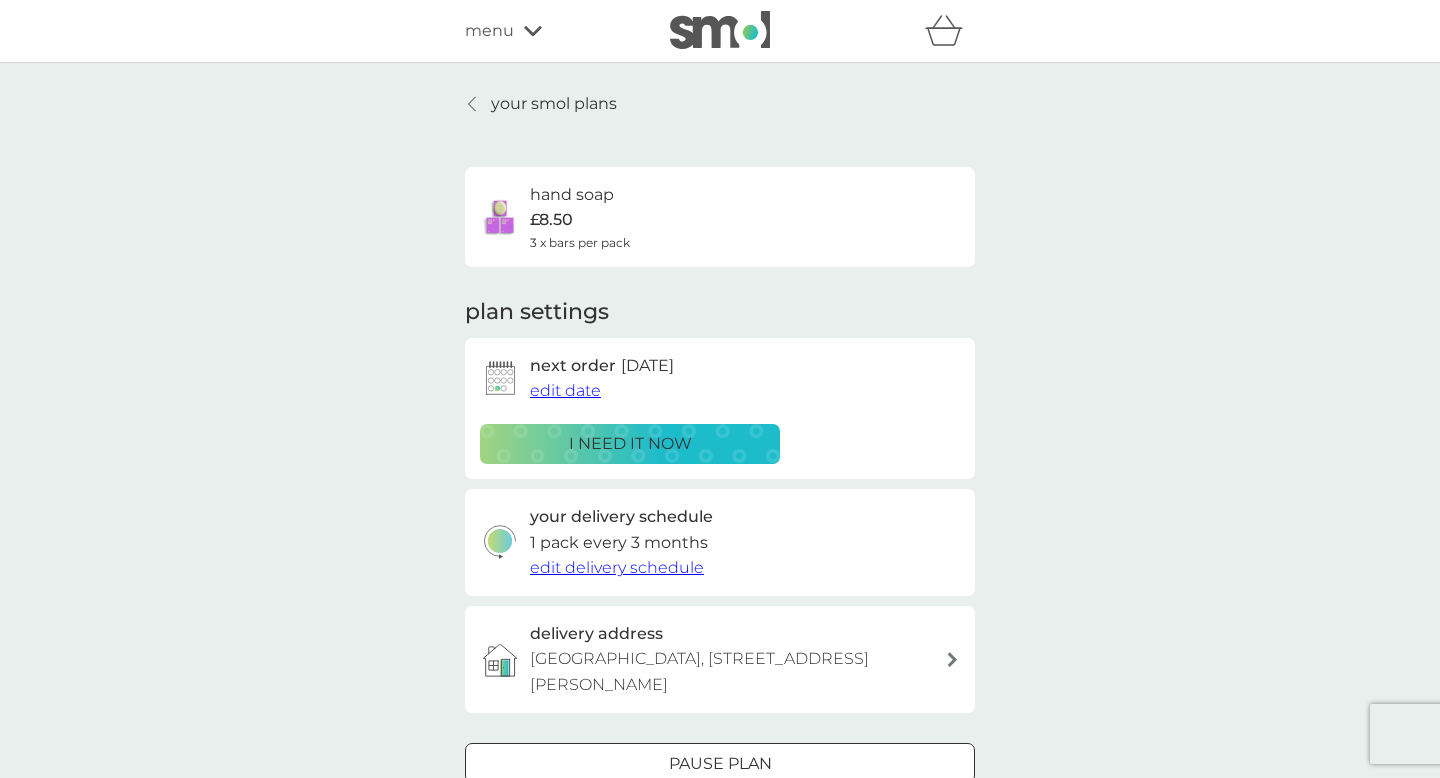 click on "your smol plans" at bounding box center [554, 104] 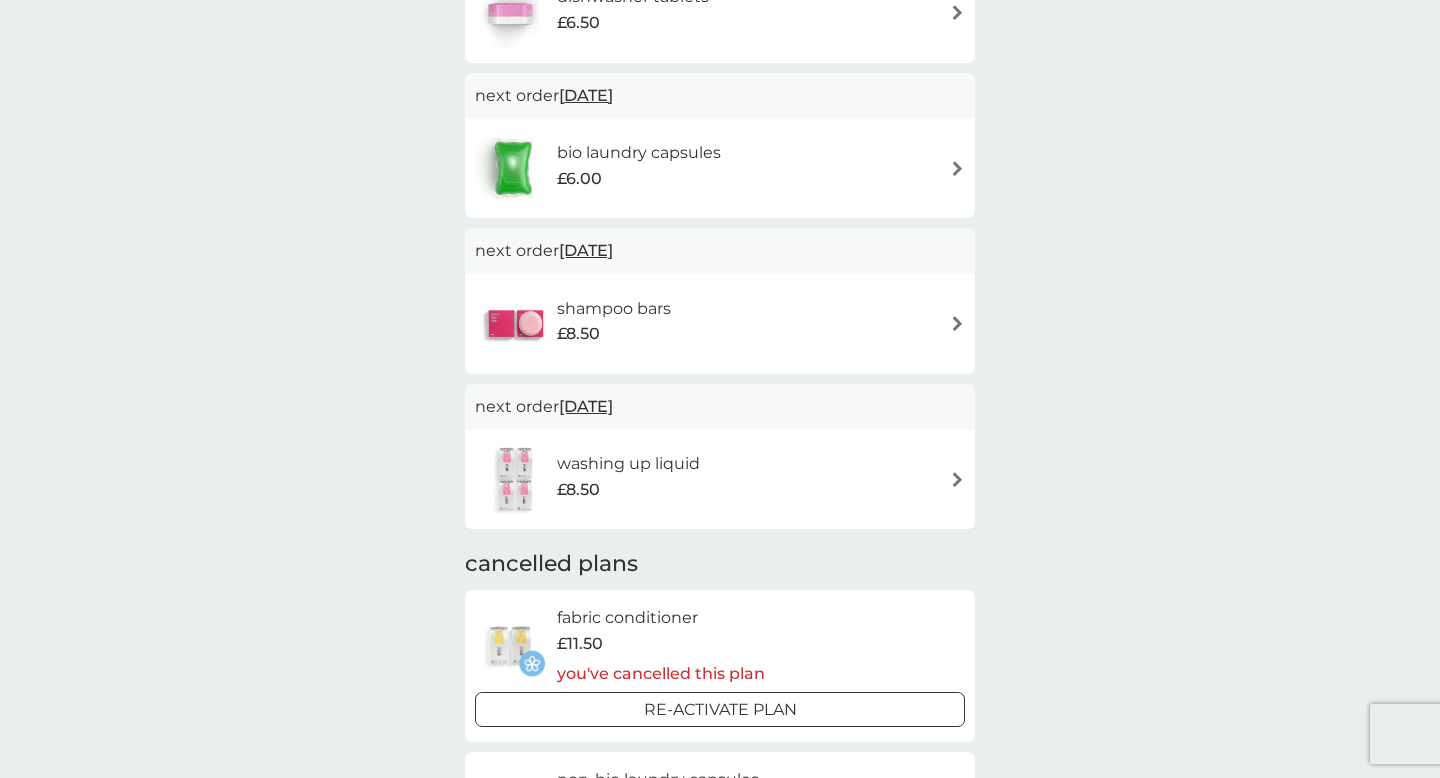 scroll, scrollTop: 968, scrollLeft: 0, axis: vertical 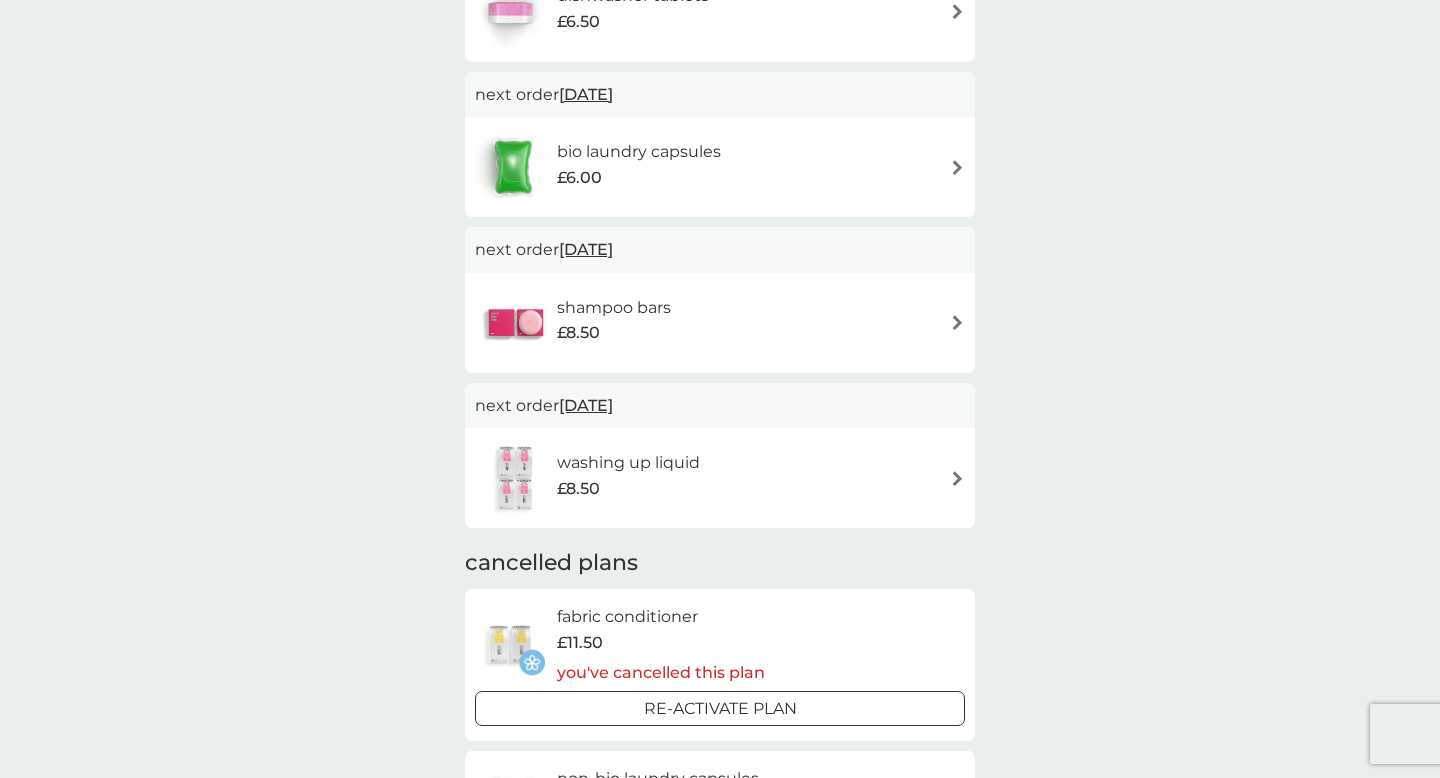 click at bounding box center [957, 322] 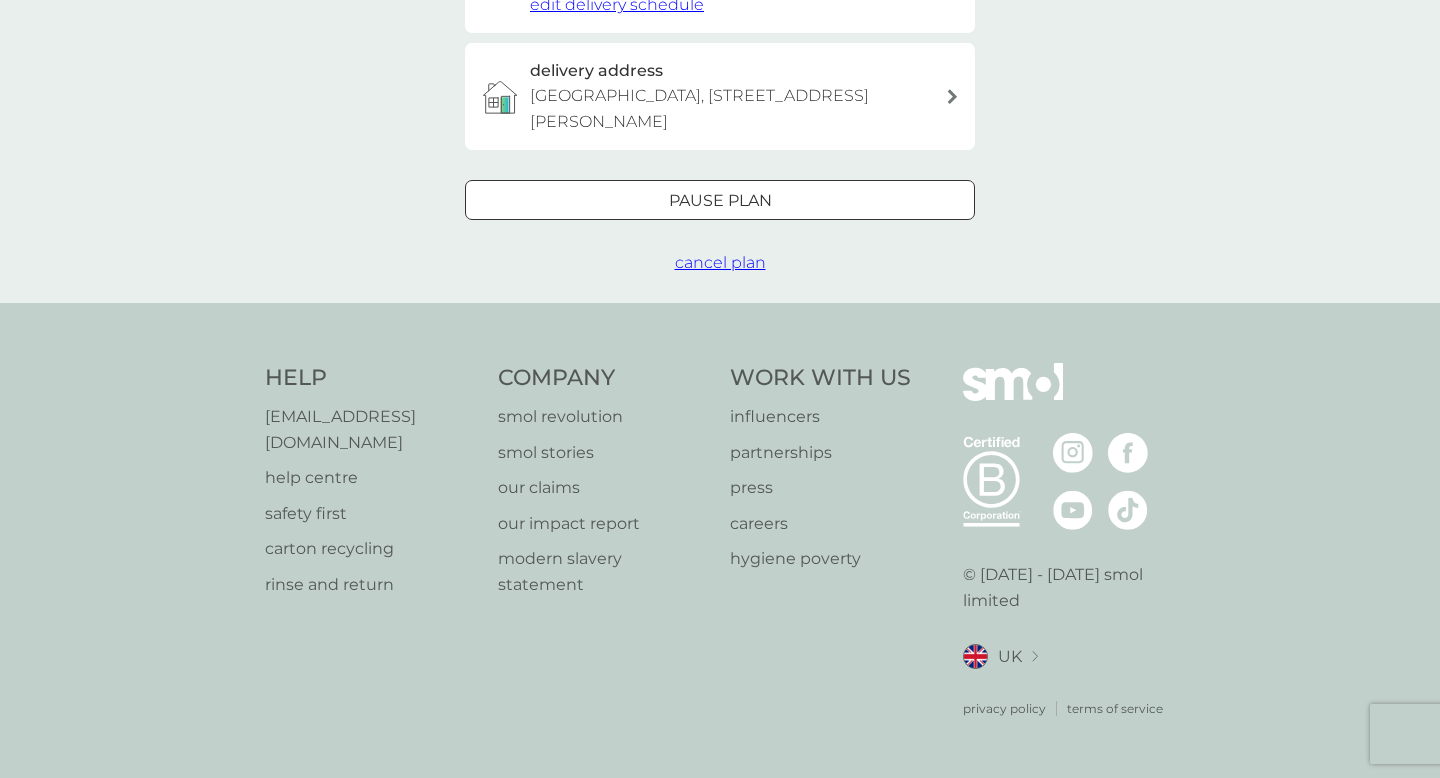scroll, scrollTop: 0, scrollLeft: 0, axis: both 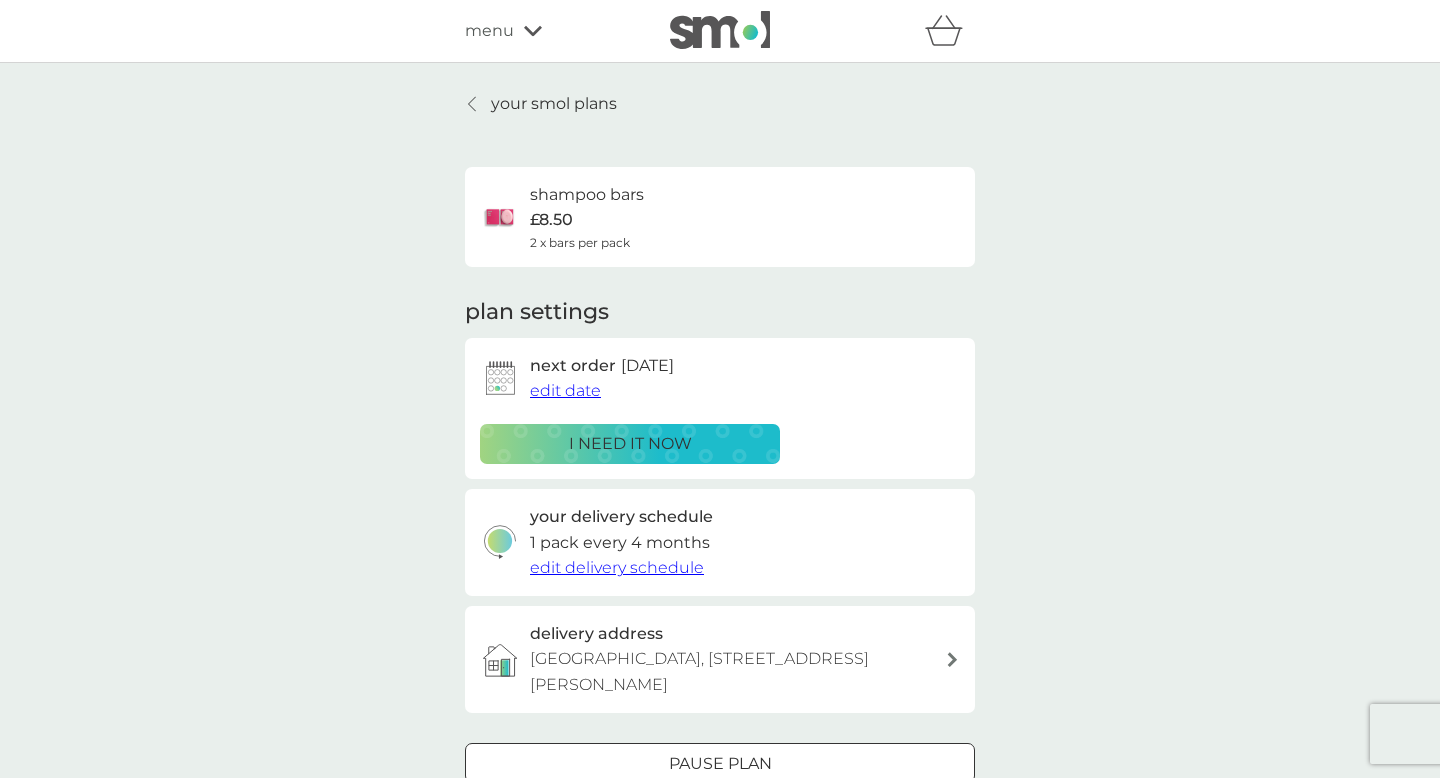 click on "edit date" at bounding box center [565, 390] 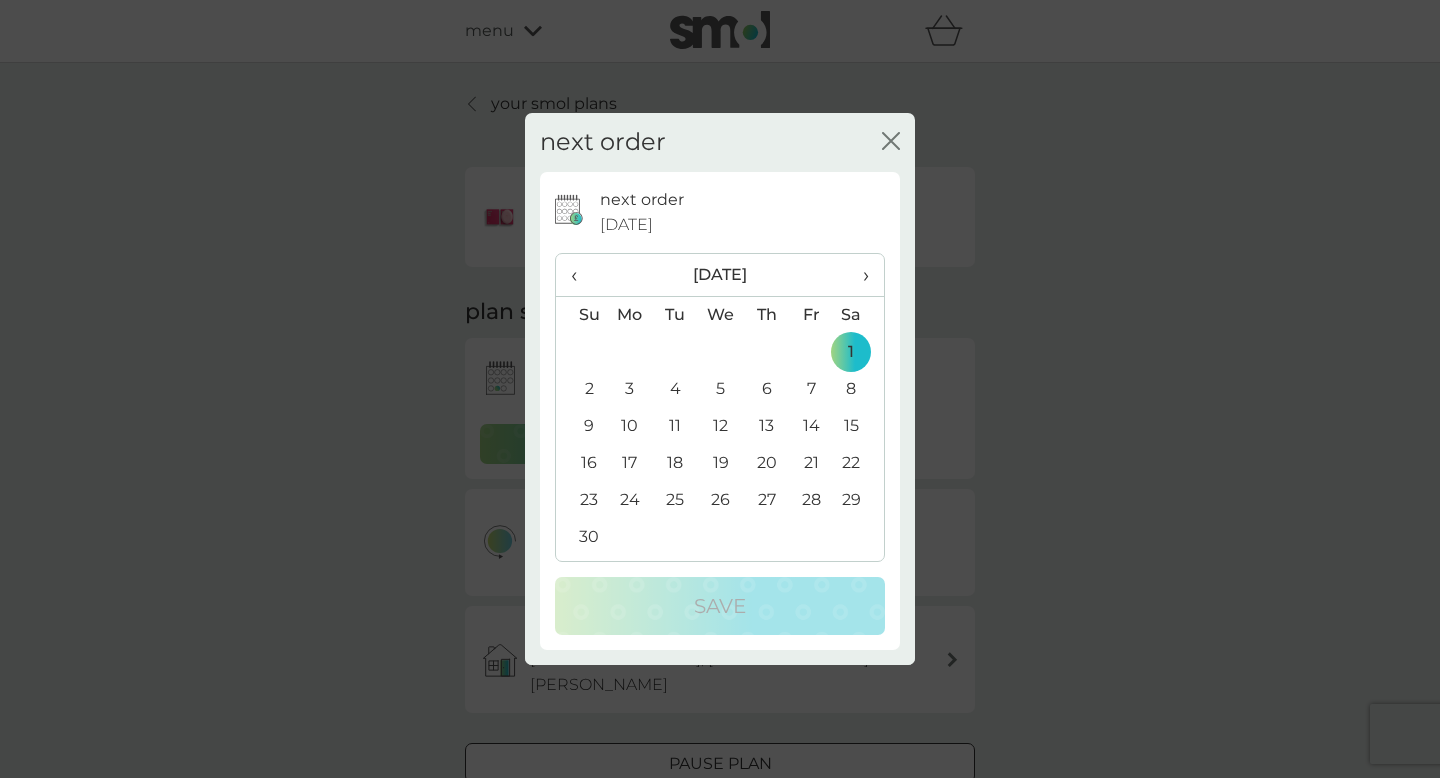 click on "‹" at bounding box center [581, 275] 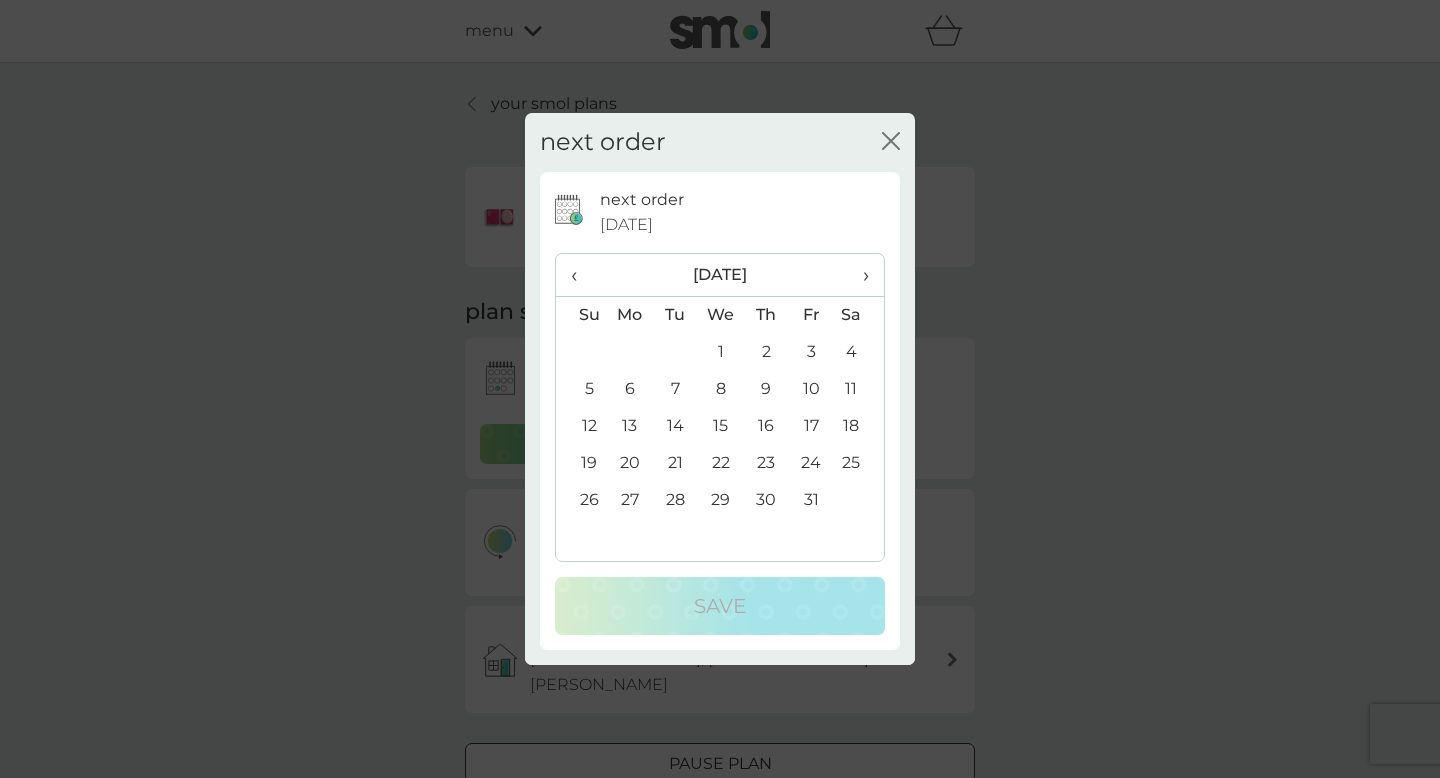 click on "‹" at bounding box center [581, 275] 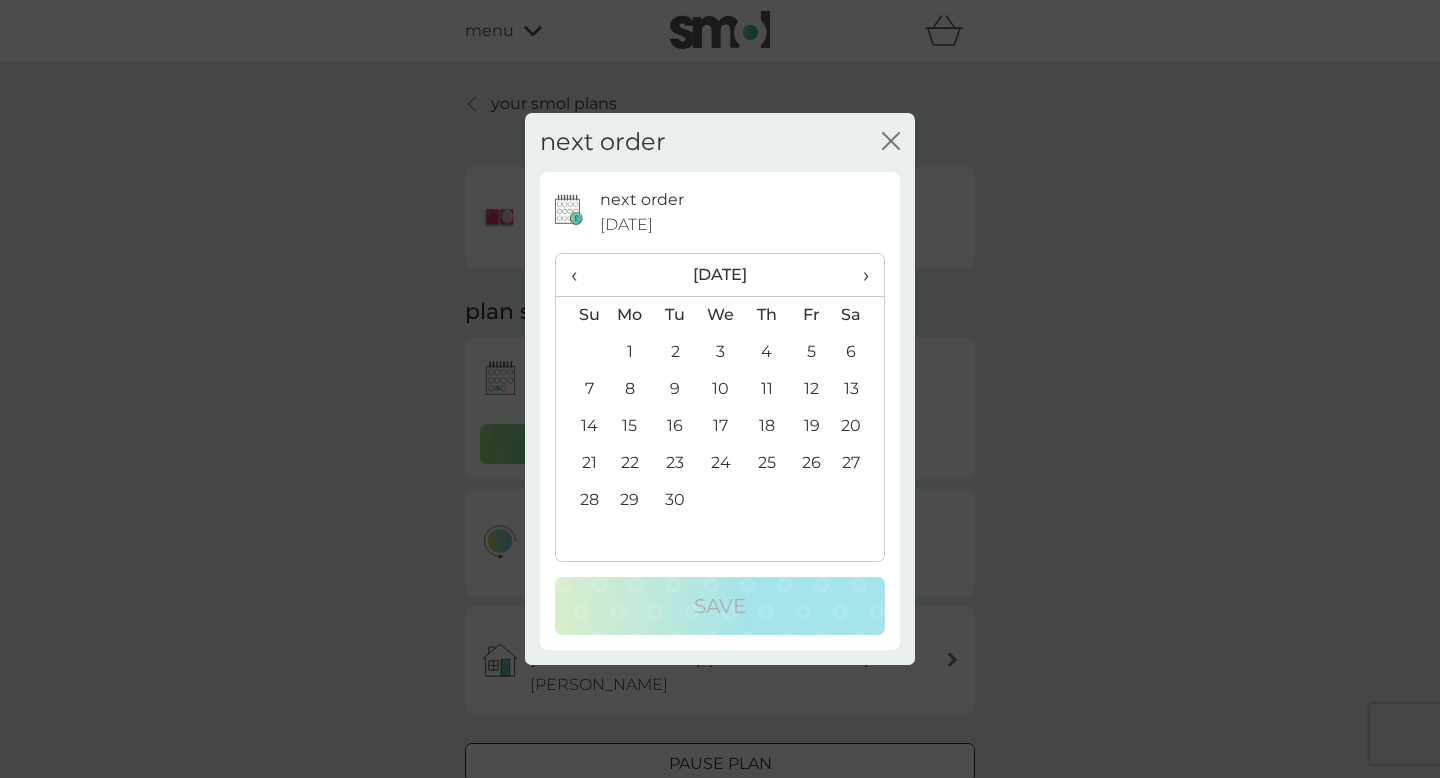 click on "‹" at bounding box center (581, 275) 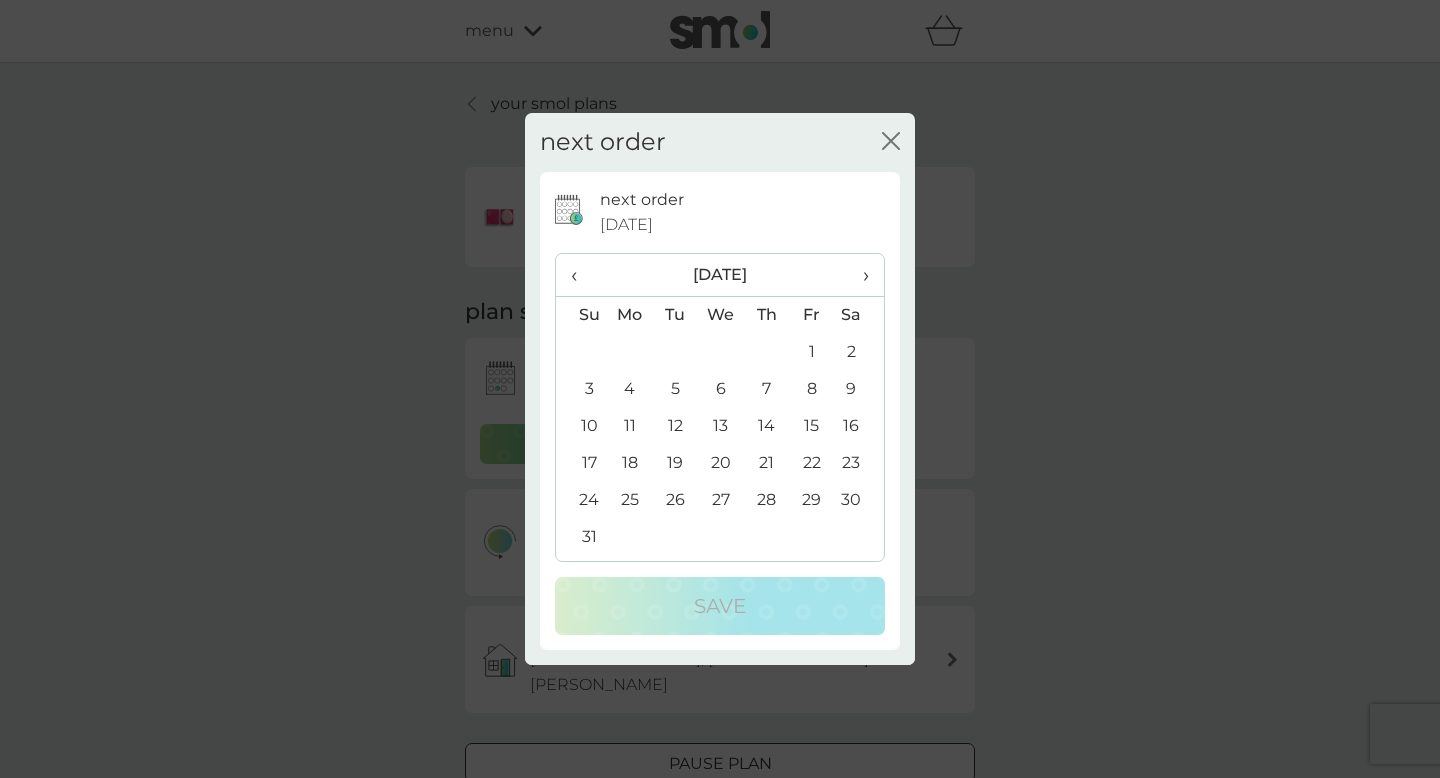 click on "1" at bounding box center (811, 352) 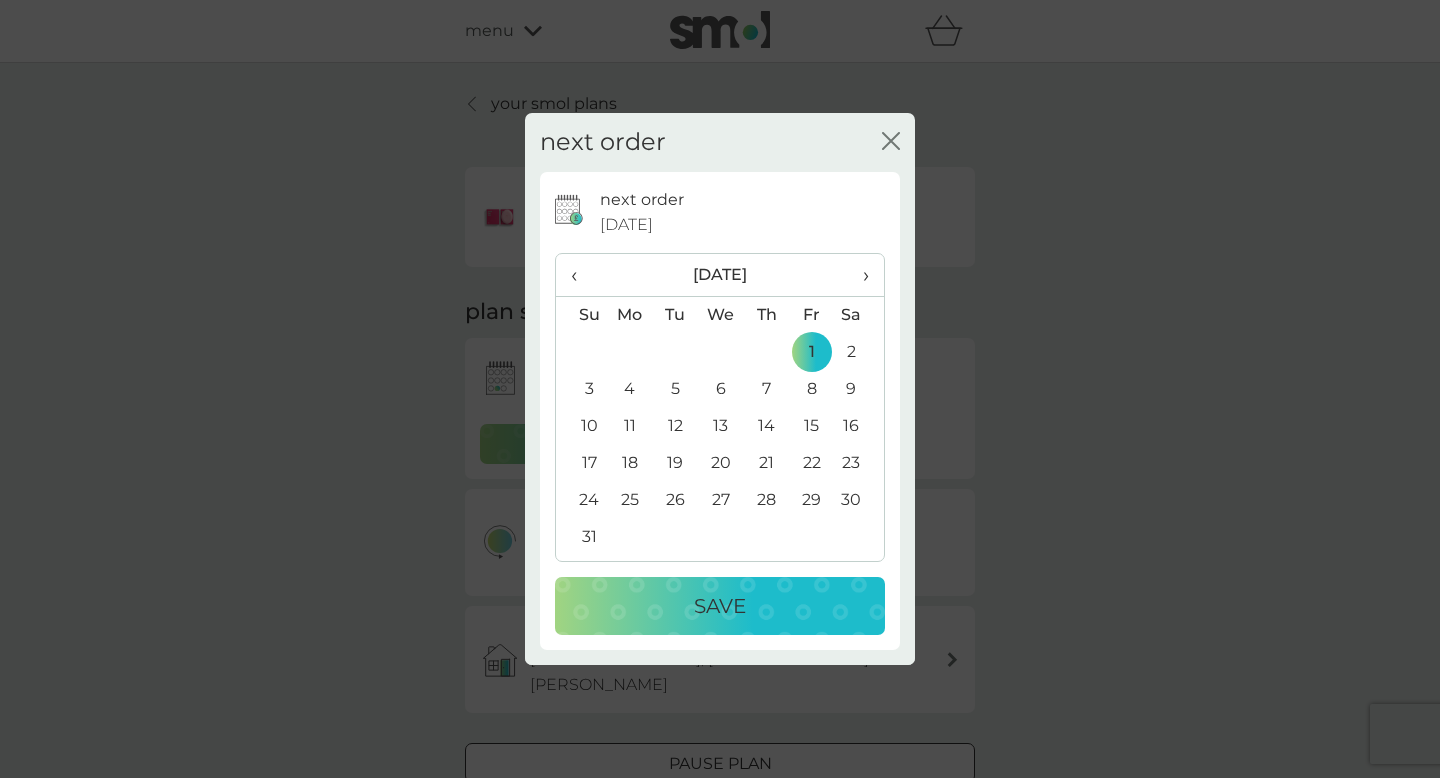 click on "‹" at bounding box center (581, 275) 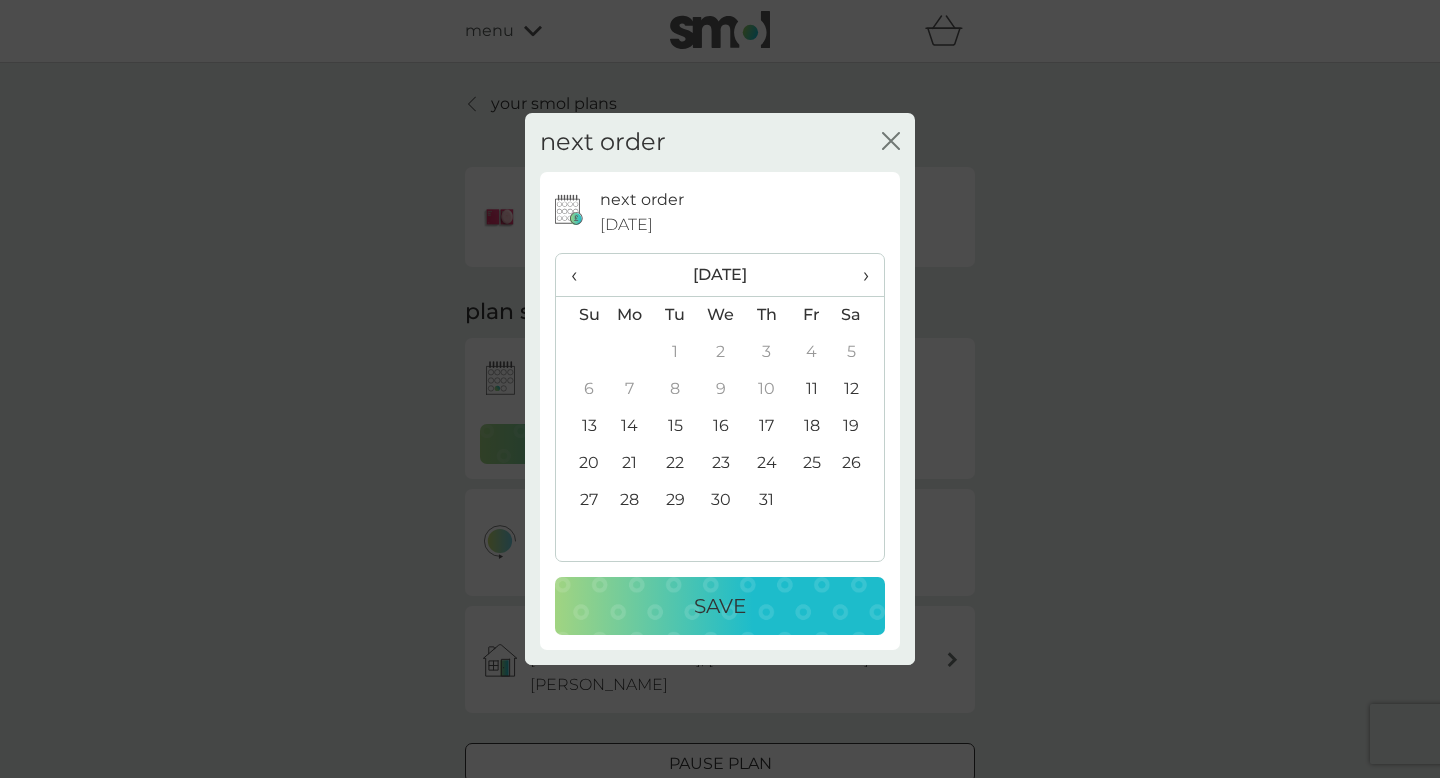 click on "31" at bounding box center [766, 500] 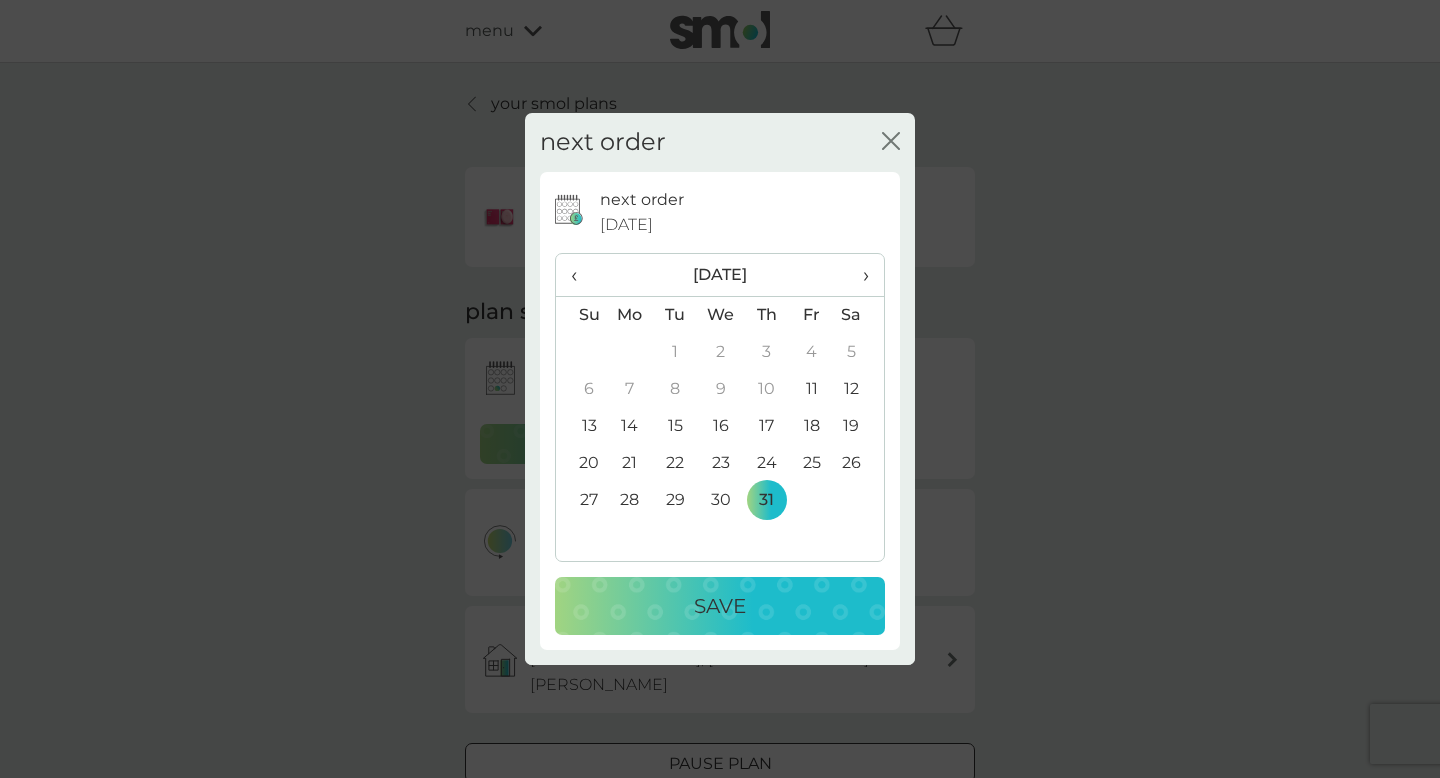 click on "Save" at bounding box center [720, 606] 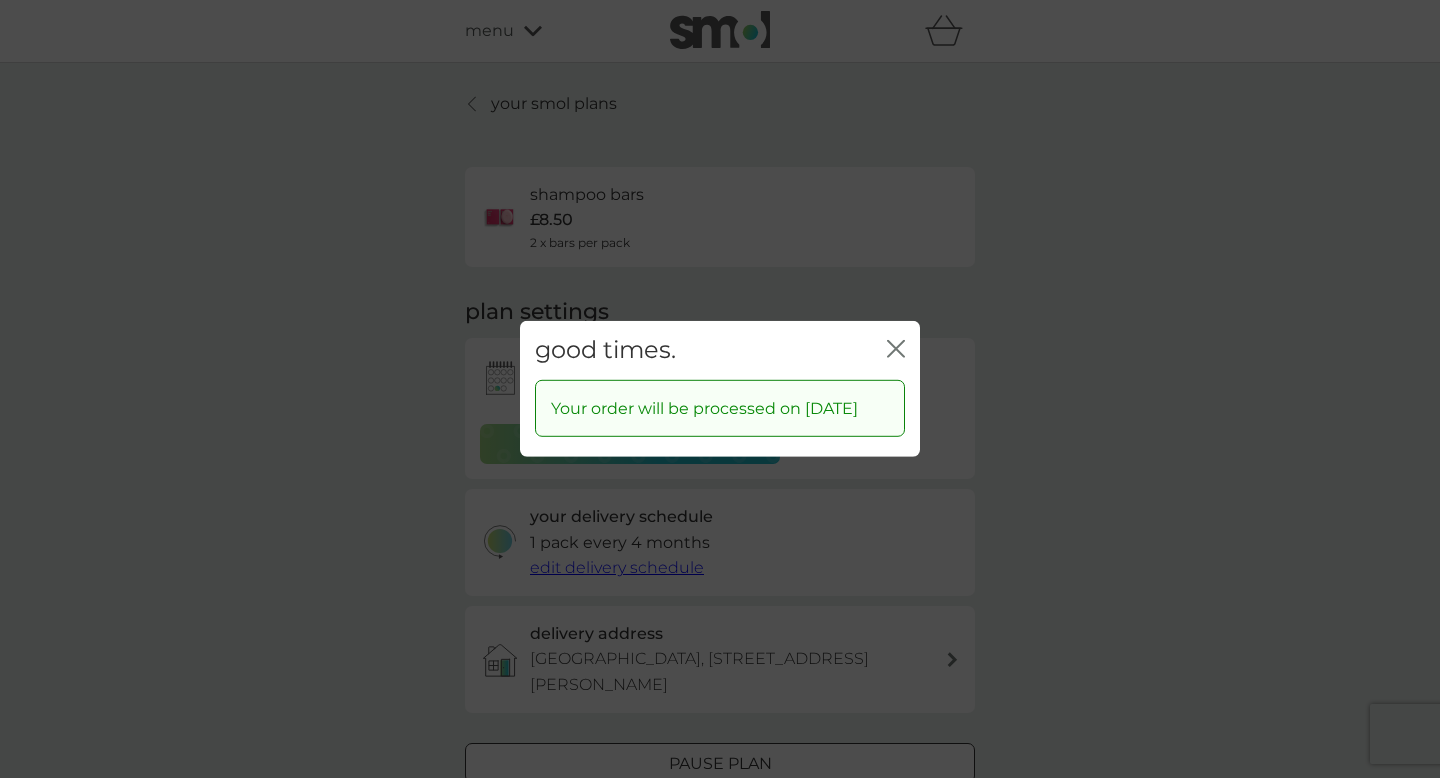click on "close" 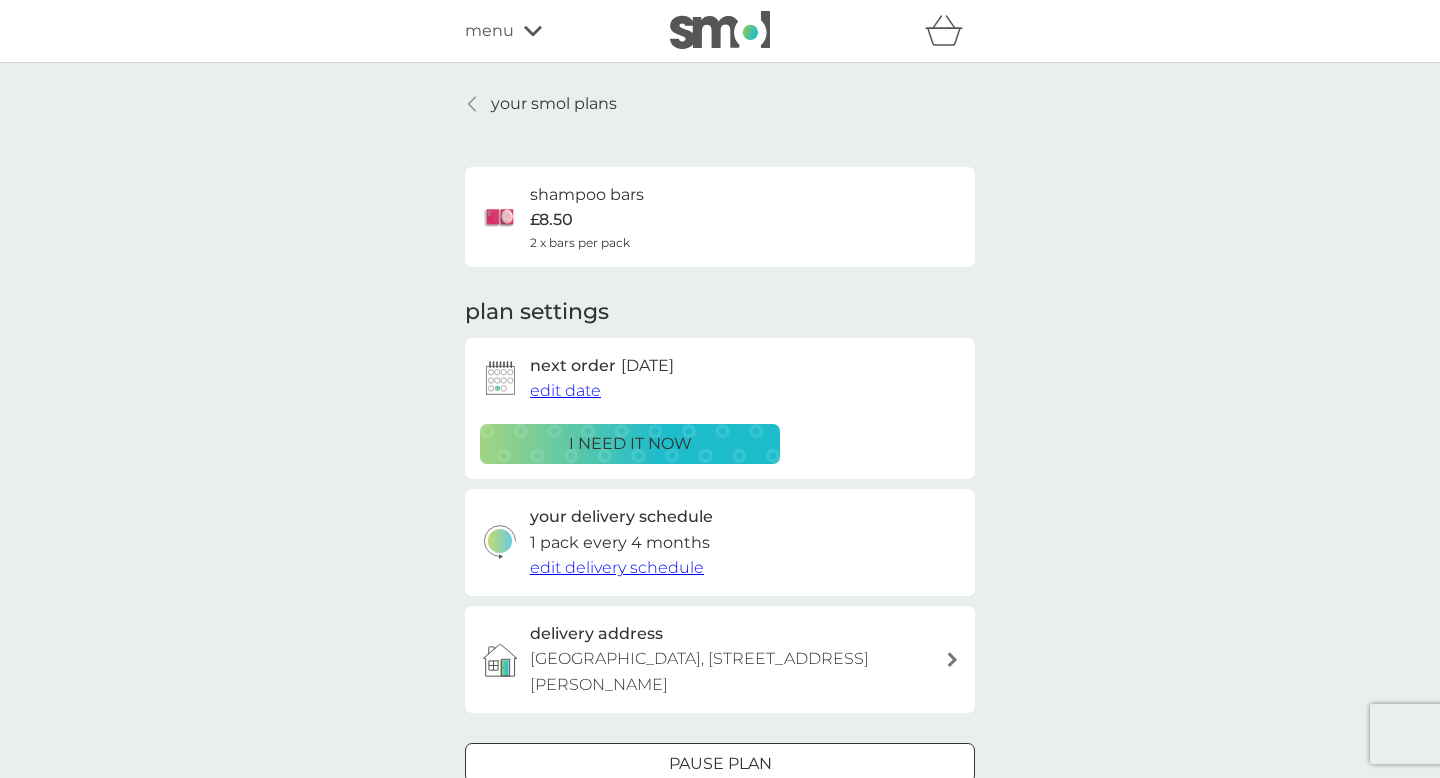 click on "your smol plans" at bounding box center (554, 104) 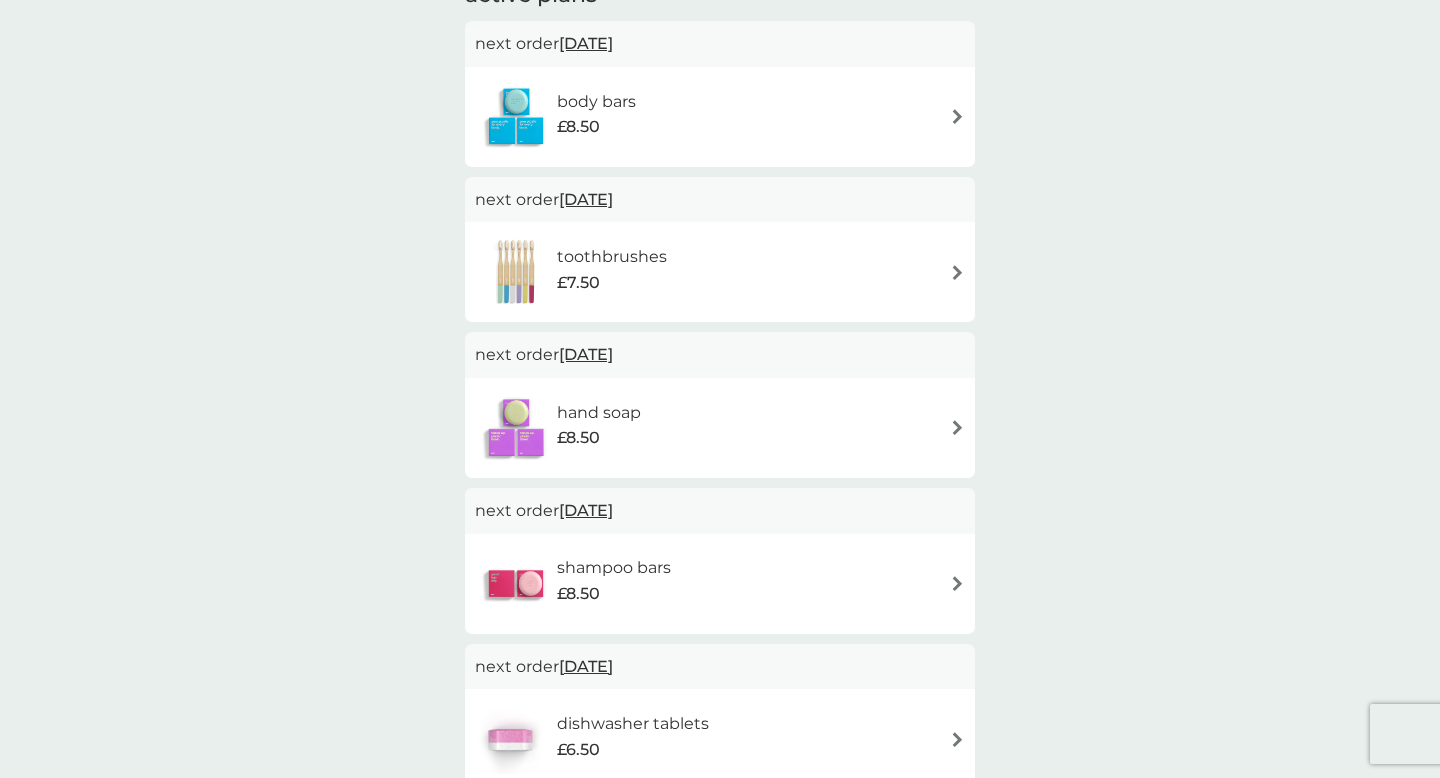 scroll, scrollTop: 399, scrollLeft: 0, axis: vertical 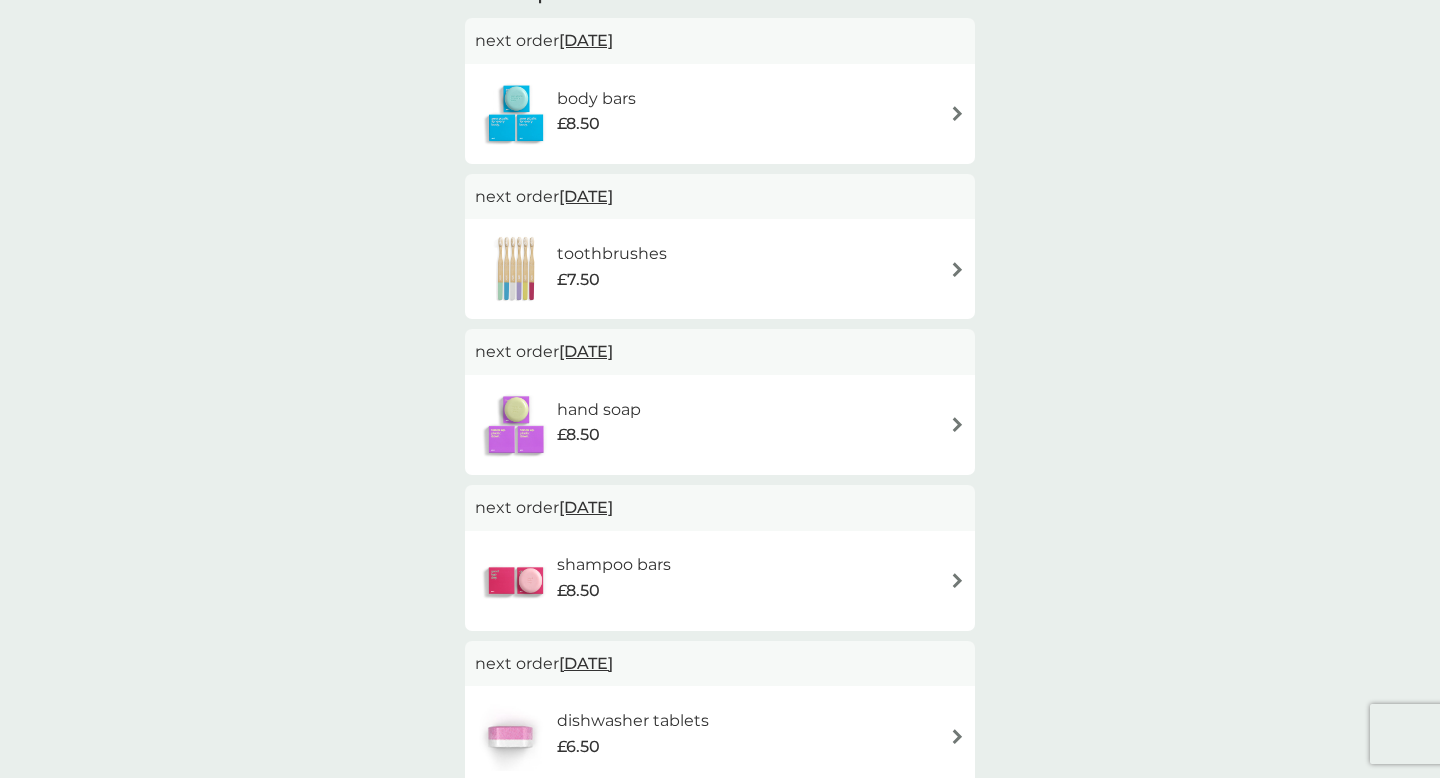 click at bounding box center [957, 269] 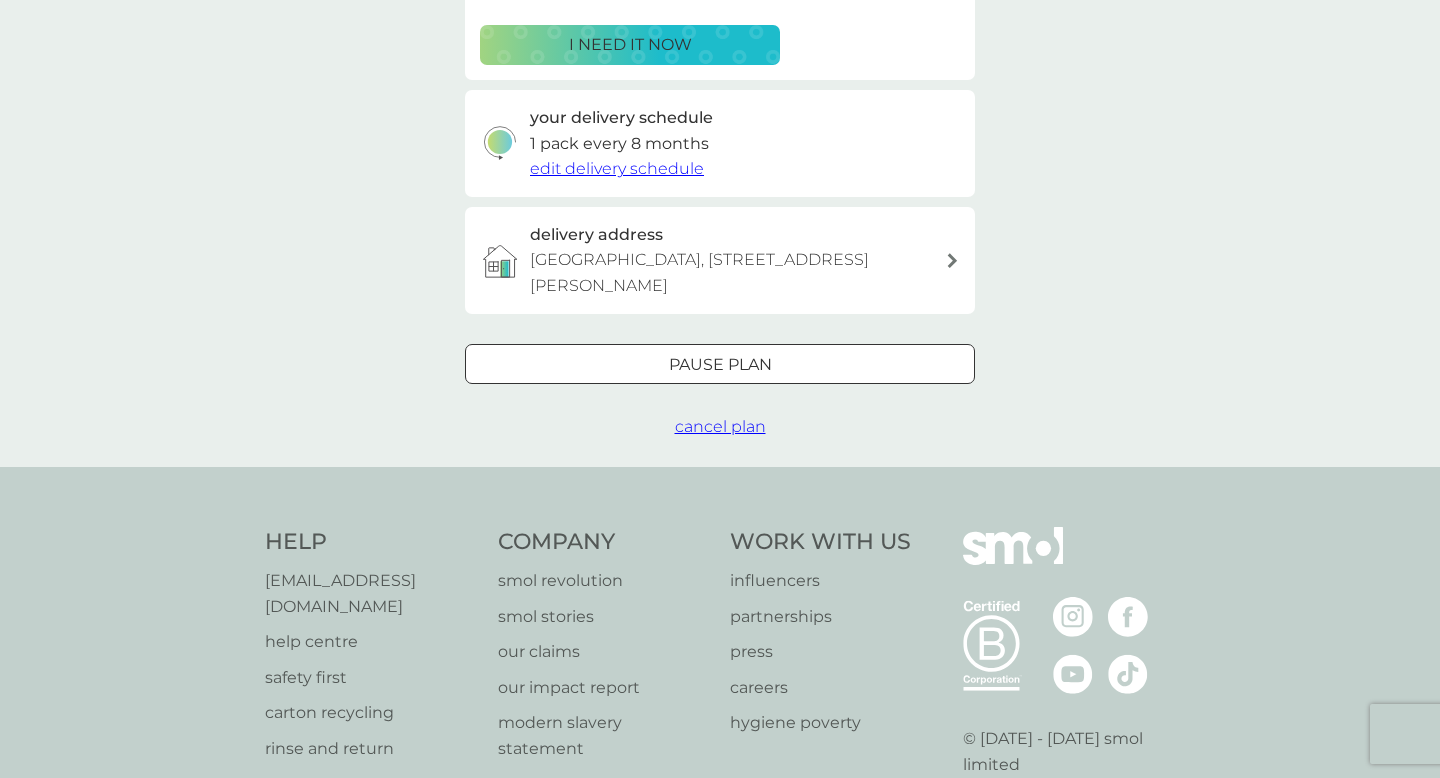 scroll, scrollTop: 0, scrollLeft: 0, axis: both 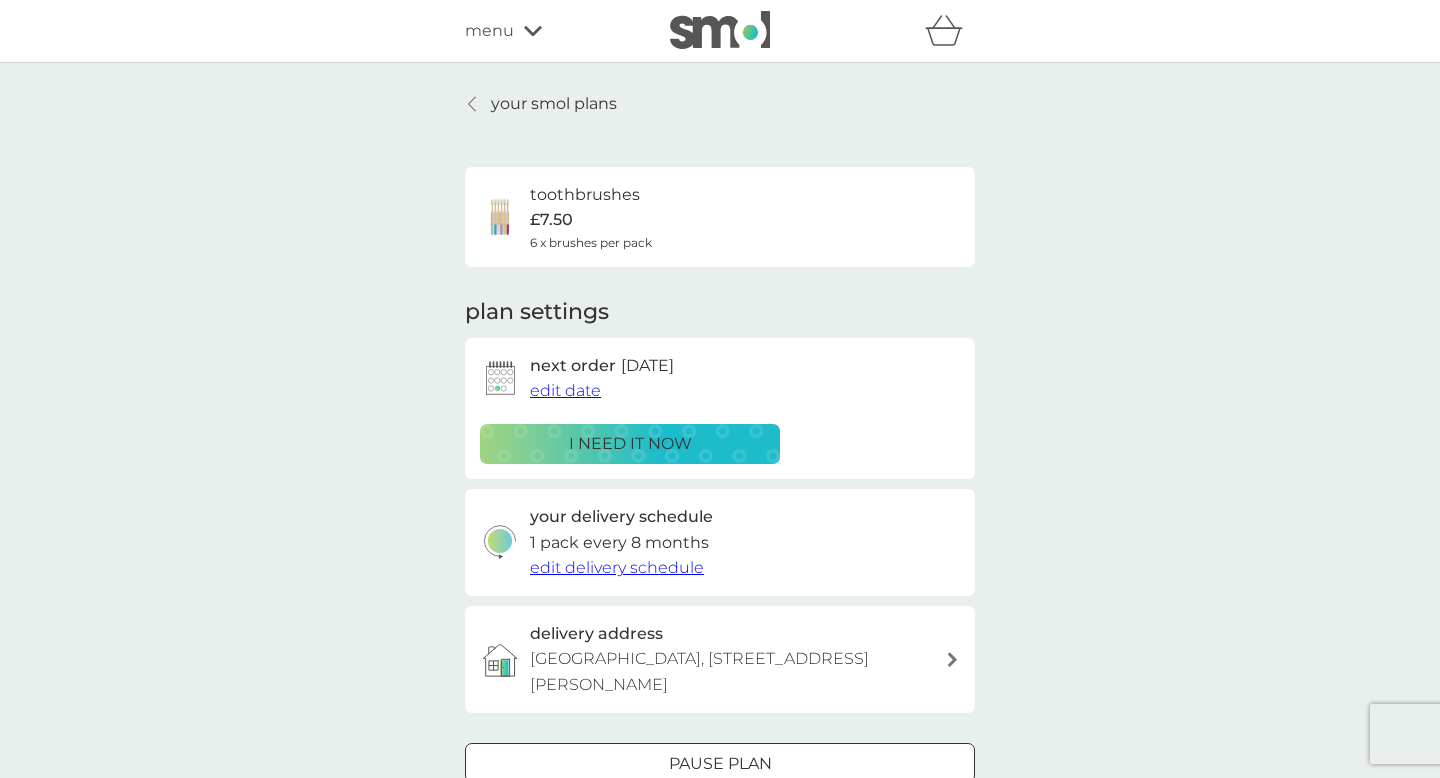 click on "edit date" at bounding box center (565, 390) 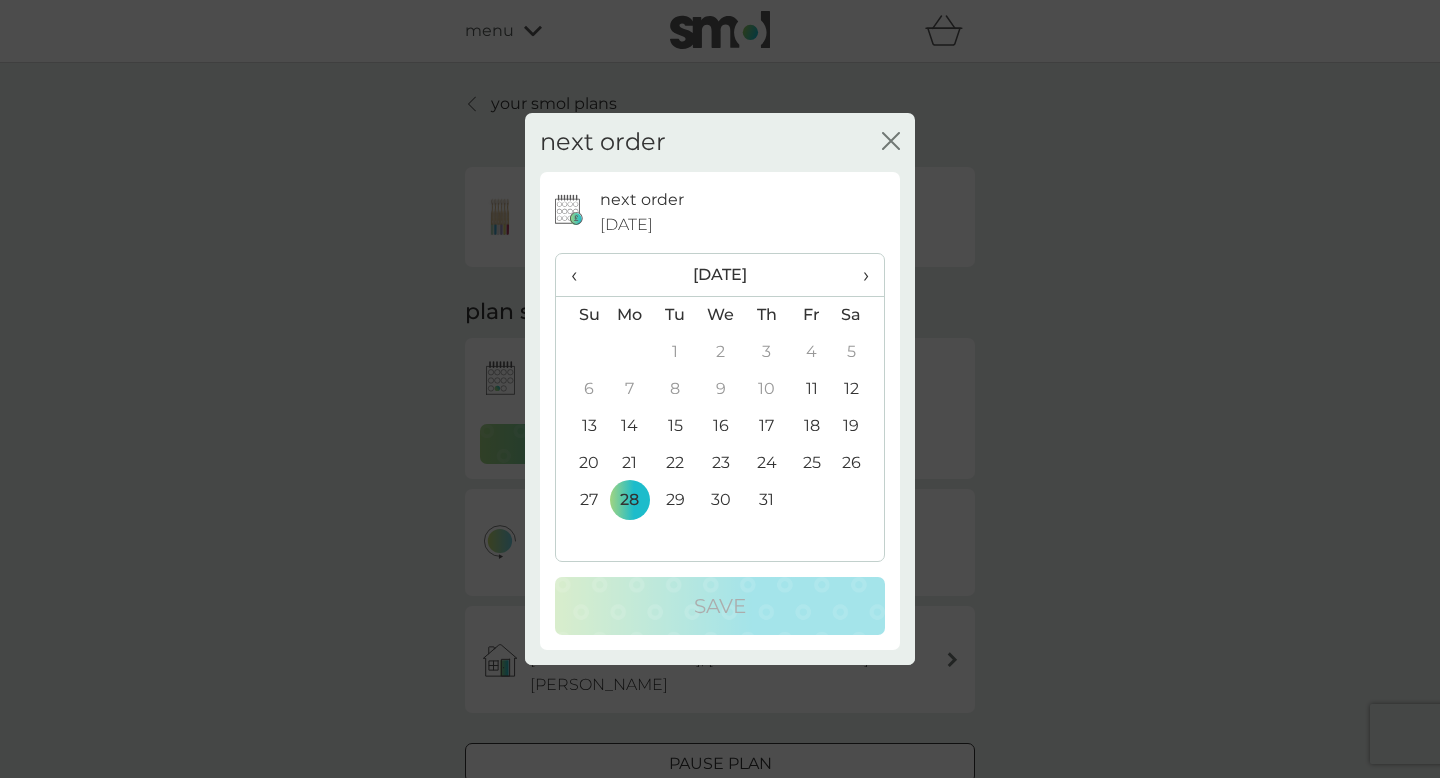 click on "31" at bounding box center [766, 500] 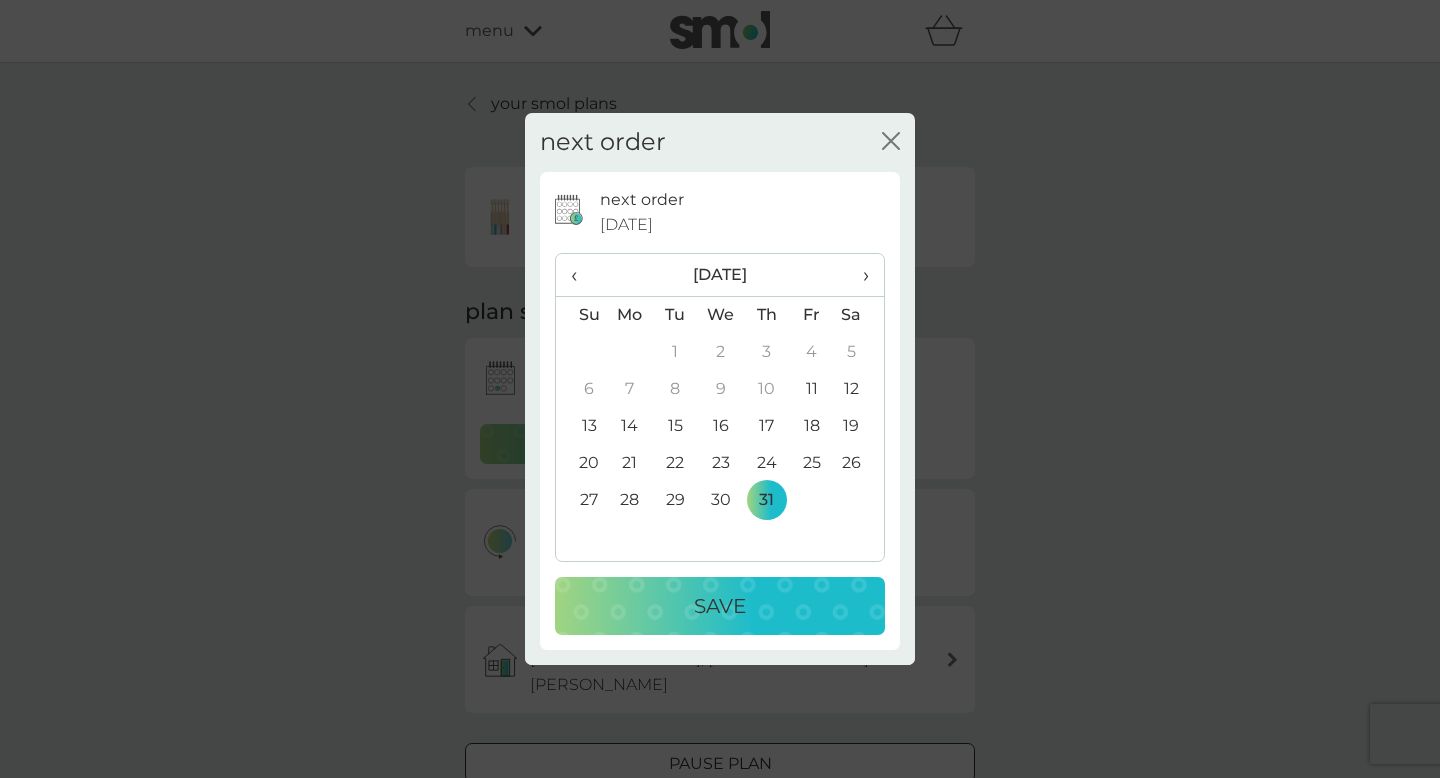 click on "Save" at bounding box center [720, 606] 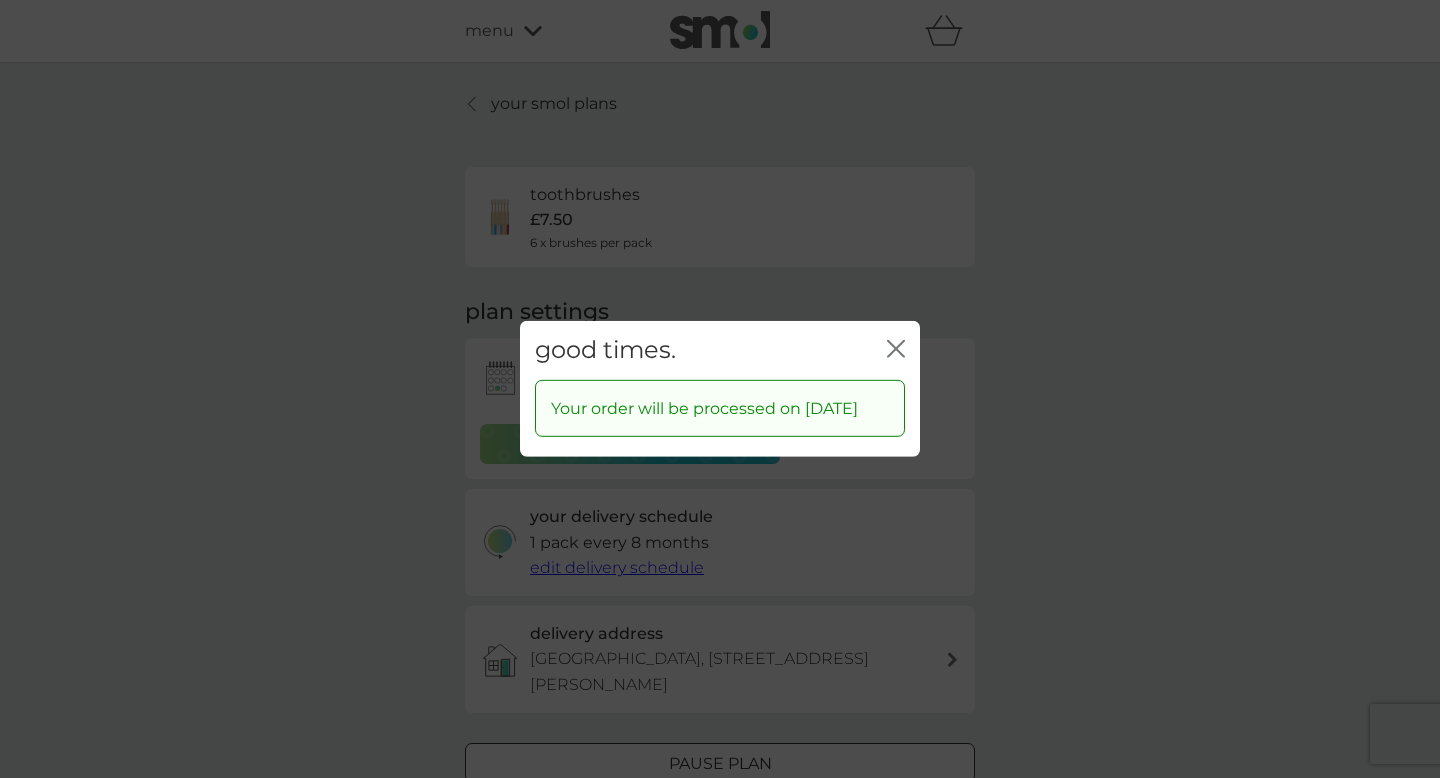 click on "close" 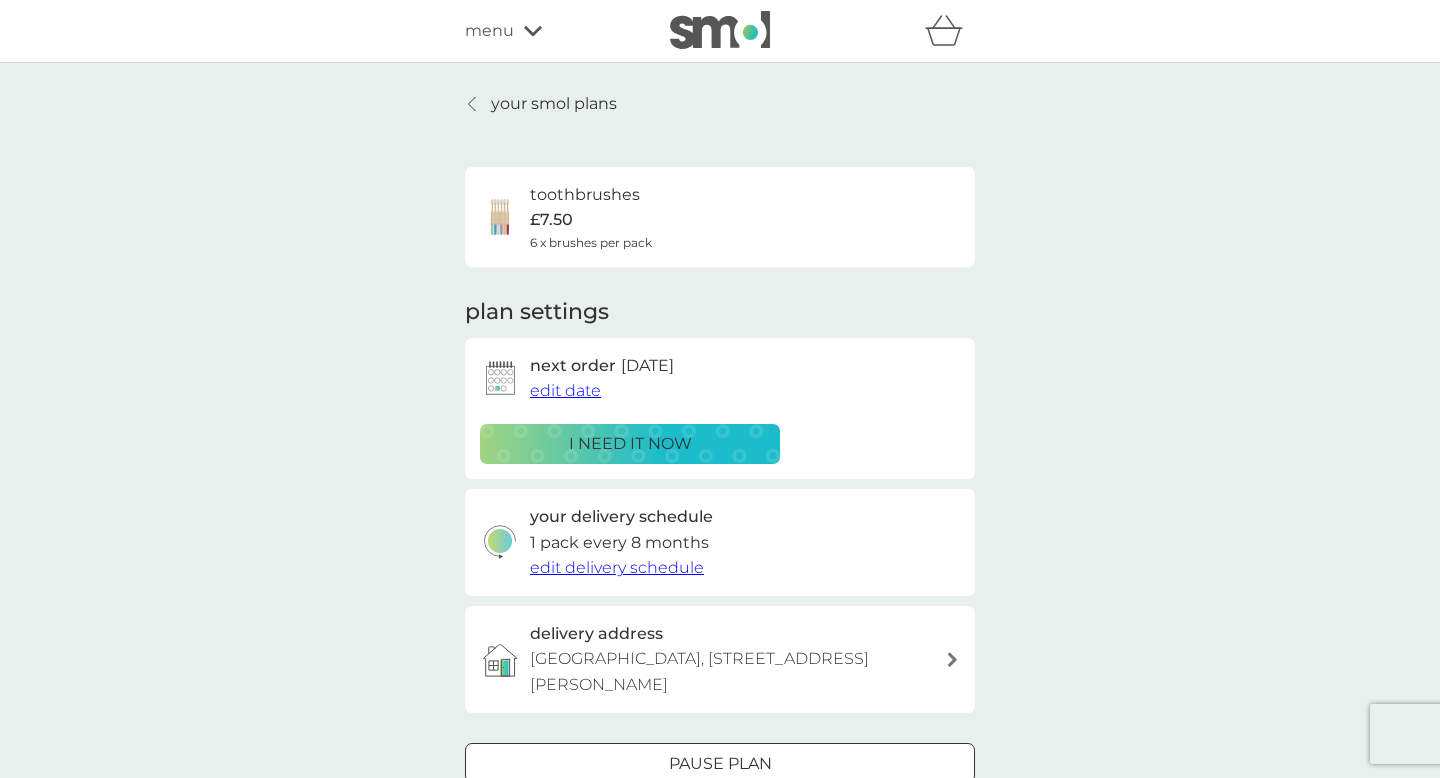 click on "your smol plans" at bounding box center (554, 104) 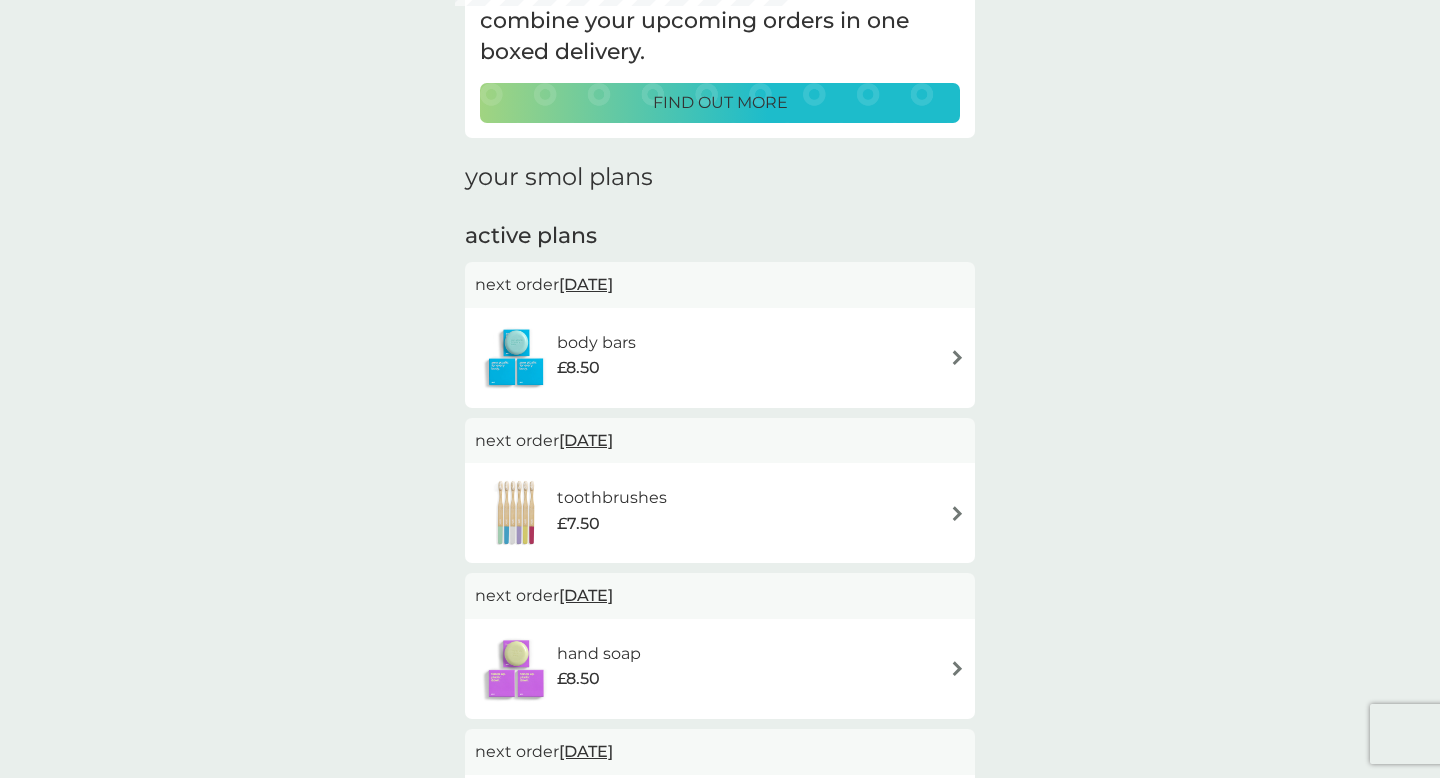 scroll, scrollTop: 0, scrollLeft: 0, axis: both 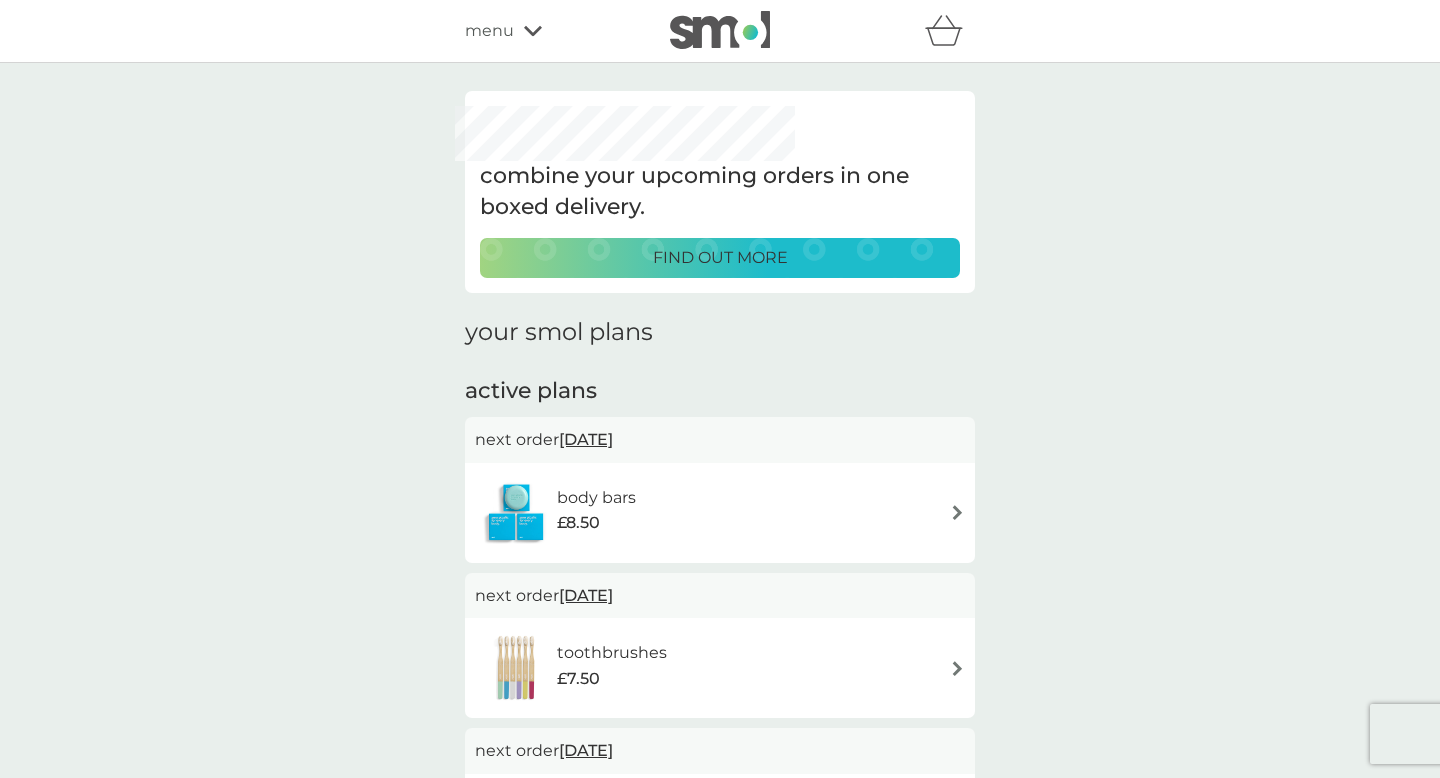 click on "menu" at bounding box center (550, 31) 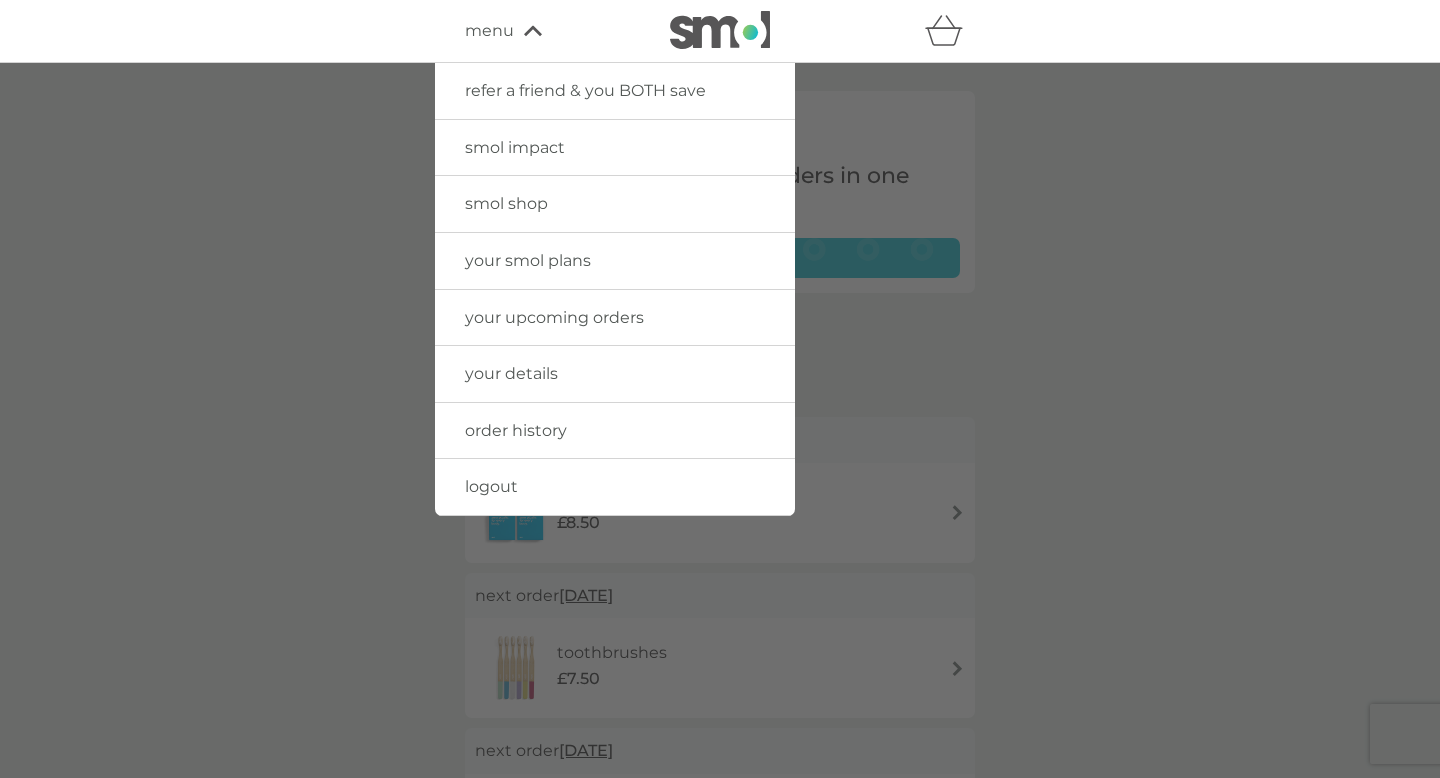 click on "smol shop" at bounding box center (615, 204) 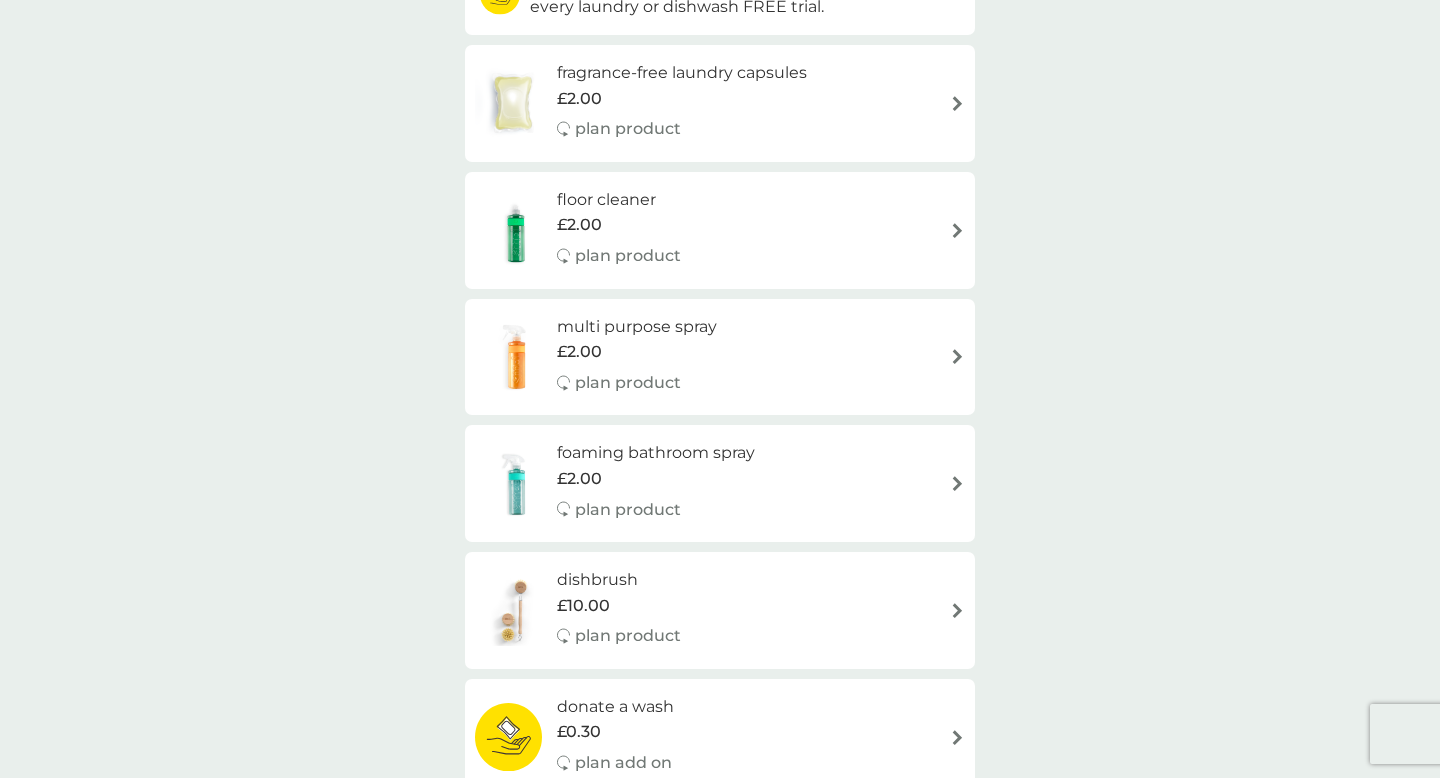 scroll, scrollTop: 0, scrollLeft: 0, axis: both 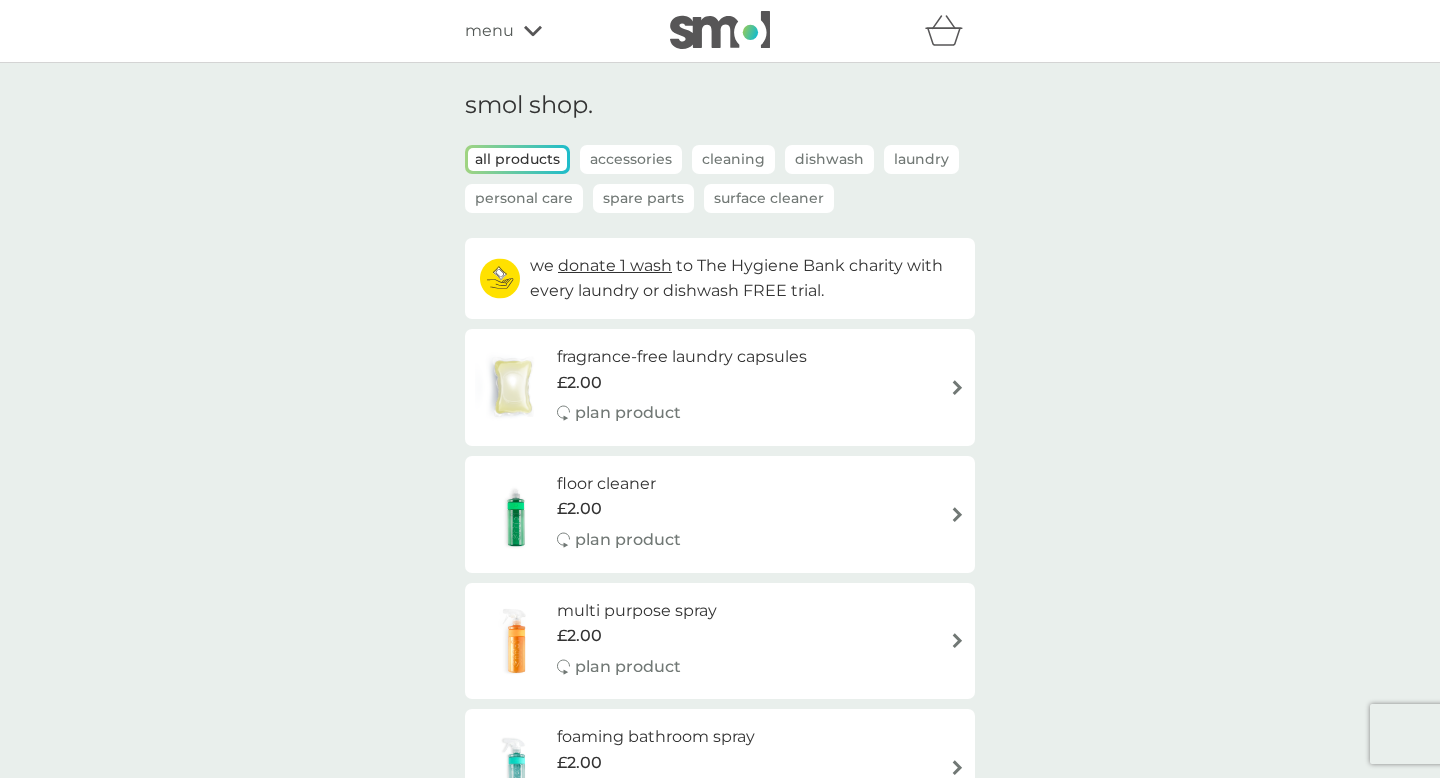 click 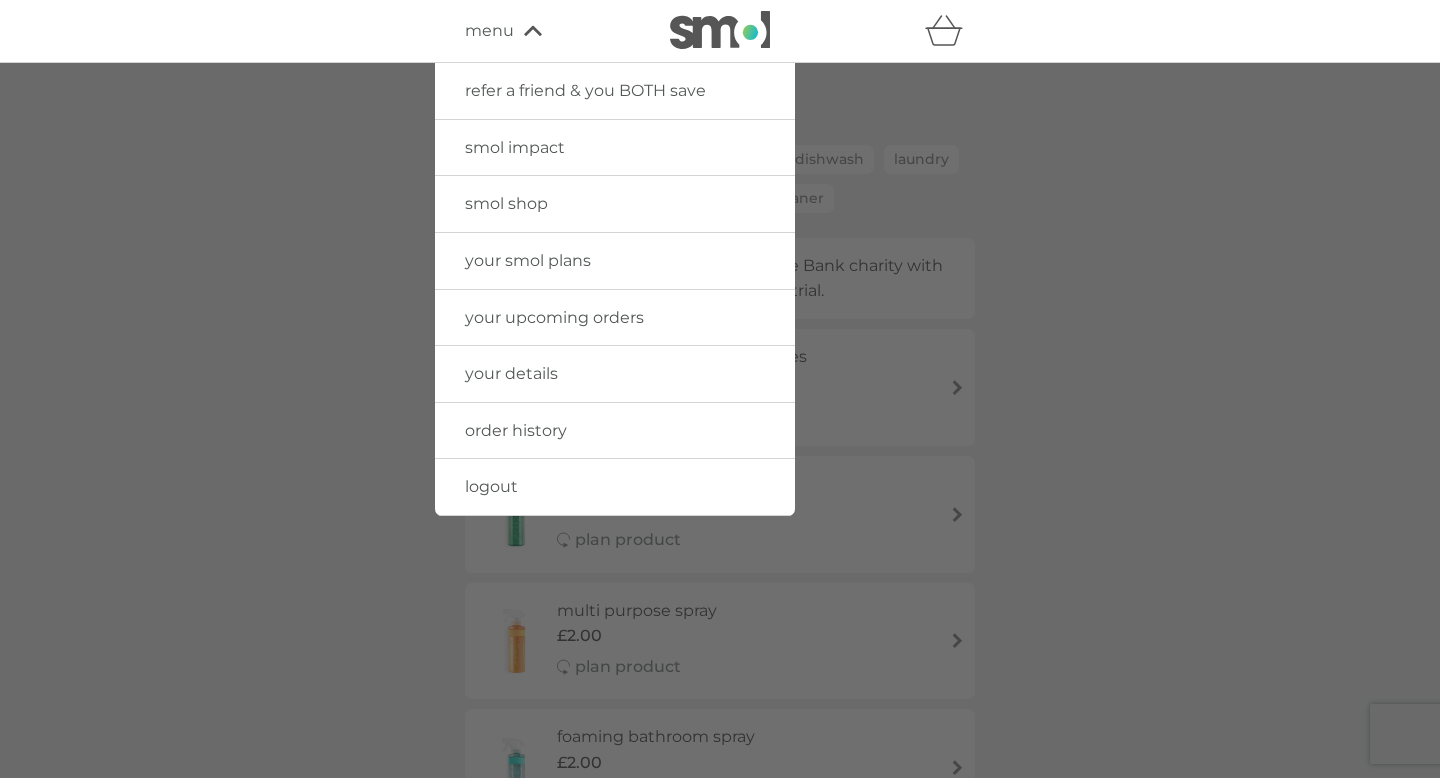 click on "logout" at bounding box center (491, 486) 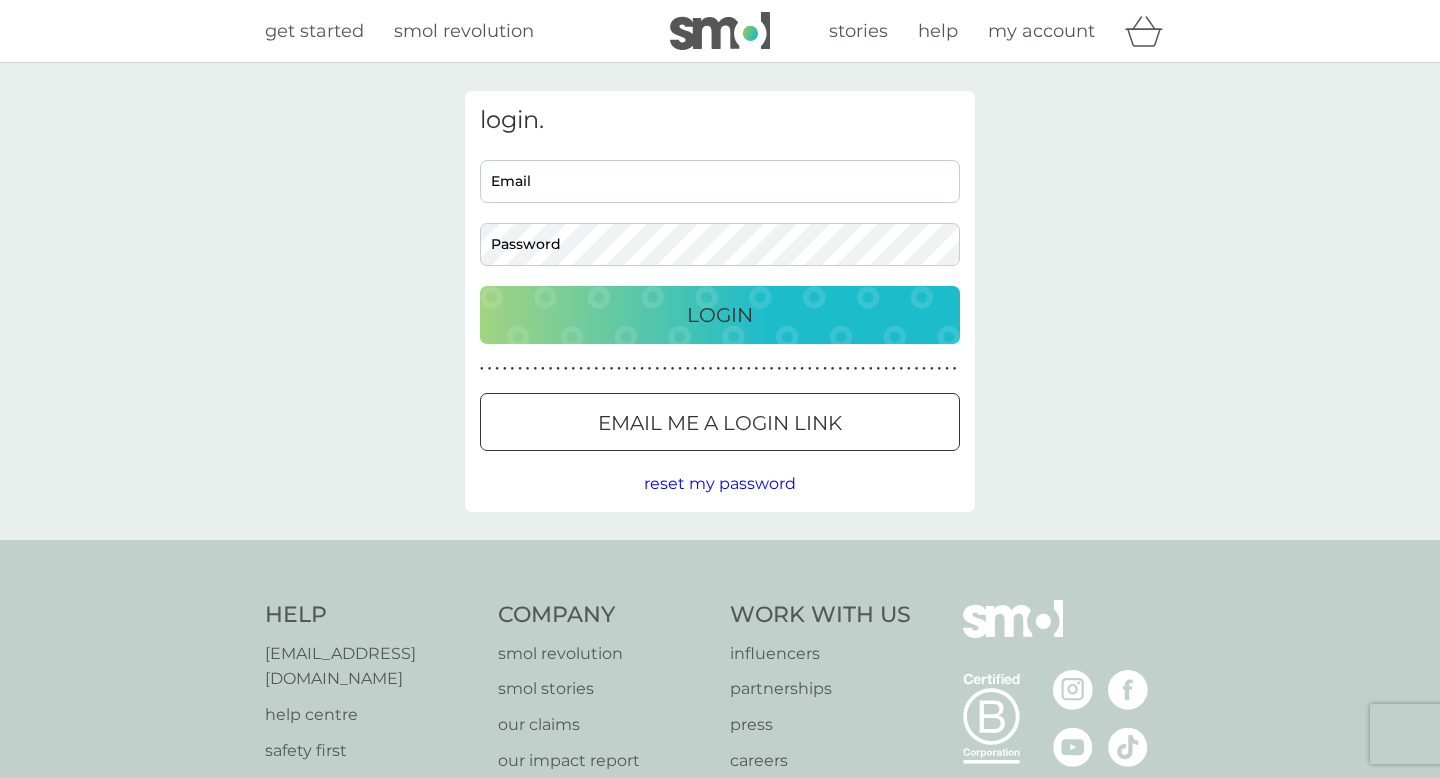 scroll, scrollTop: 0, scrollLeft: 0, axis: both 